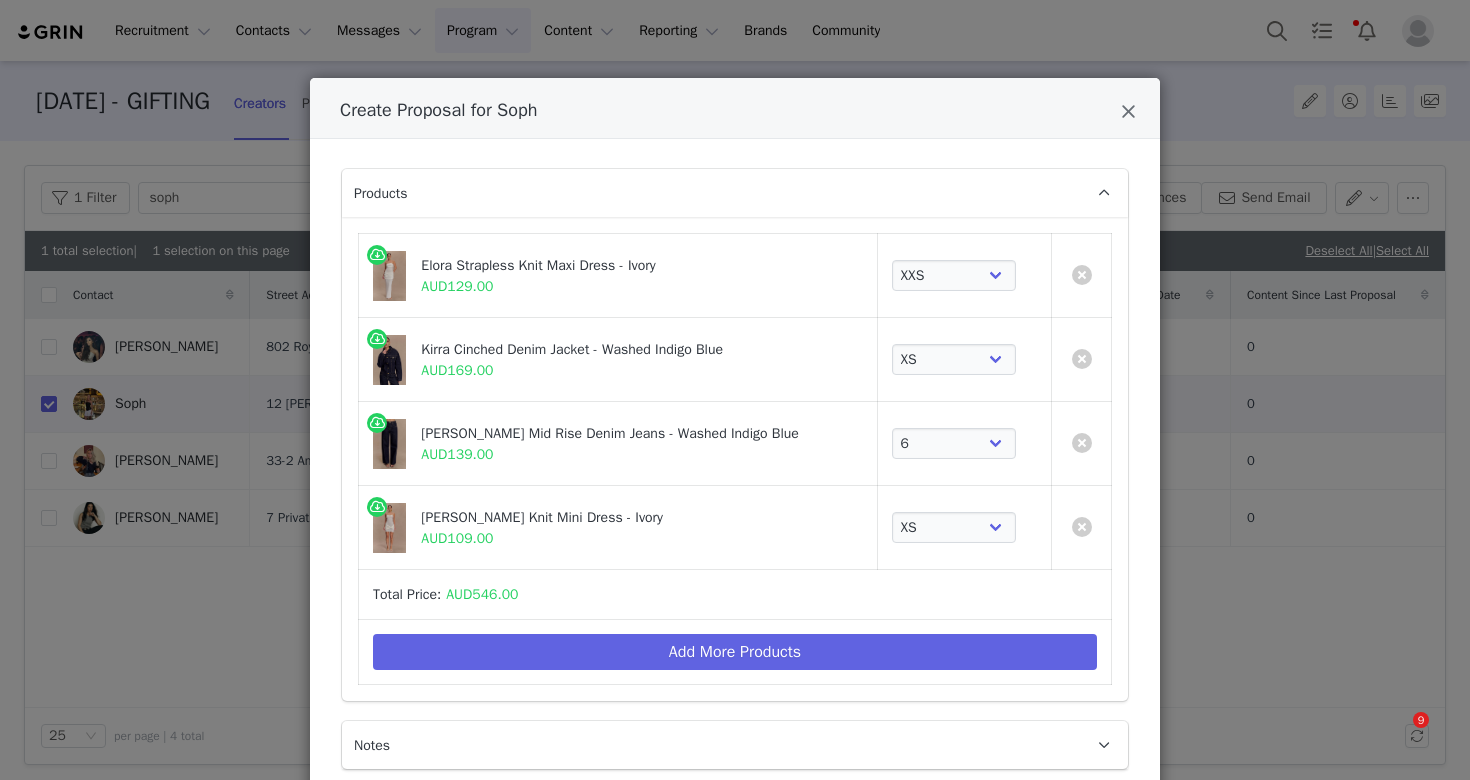 select on "26519628" 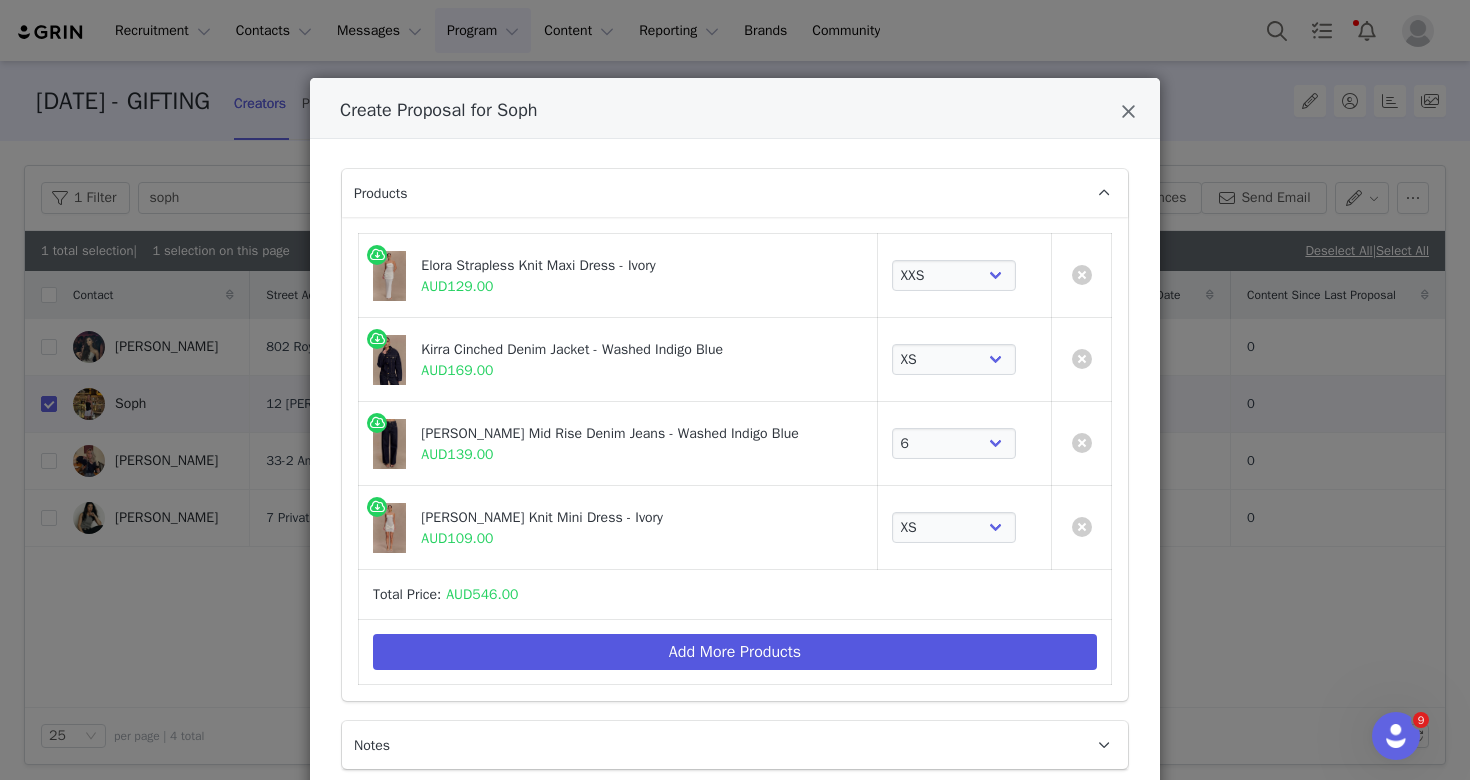 scroll, scrollTop: 0, scrollLeft: 0, axis: both 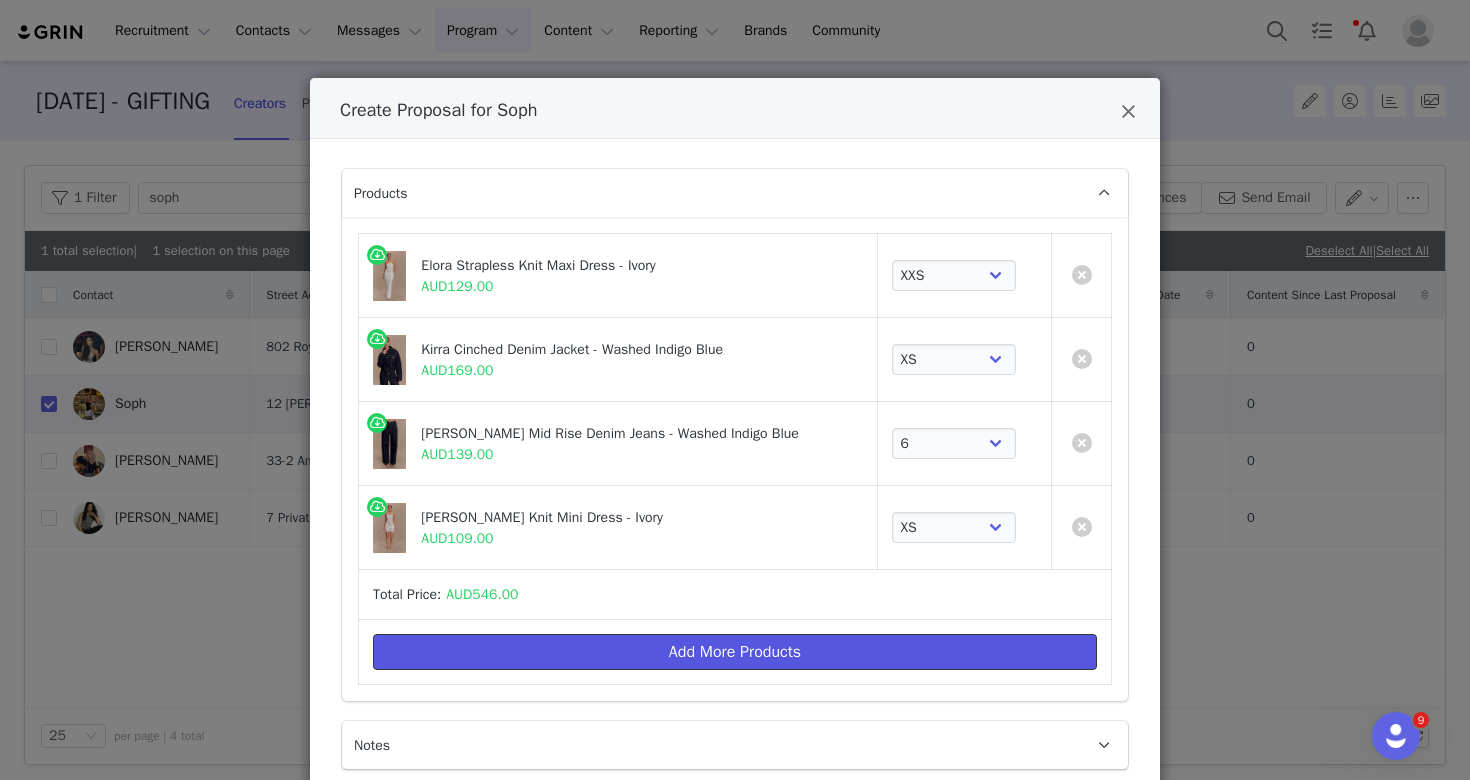 click on "Add More Products" at bounding box center [735, 652] 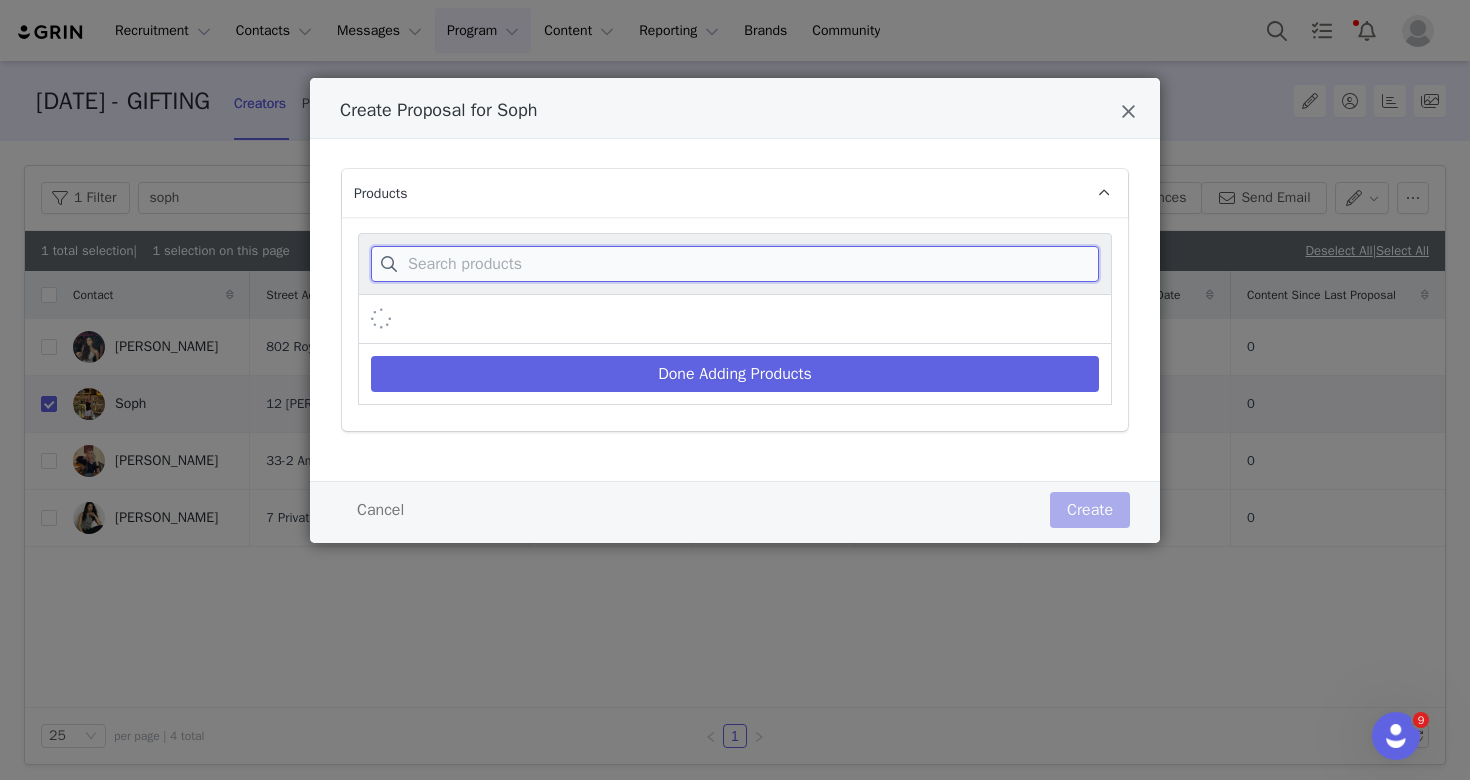 click at bounding box center (735, 264) 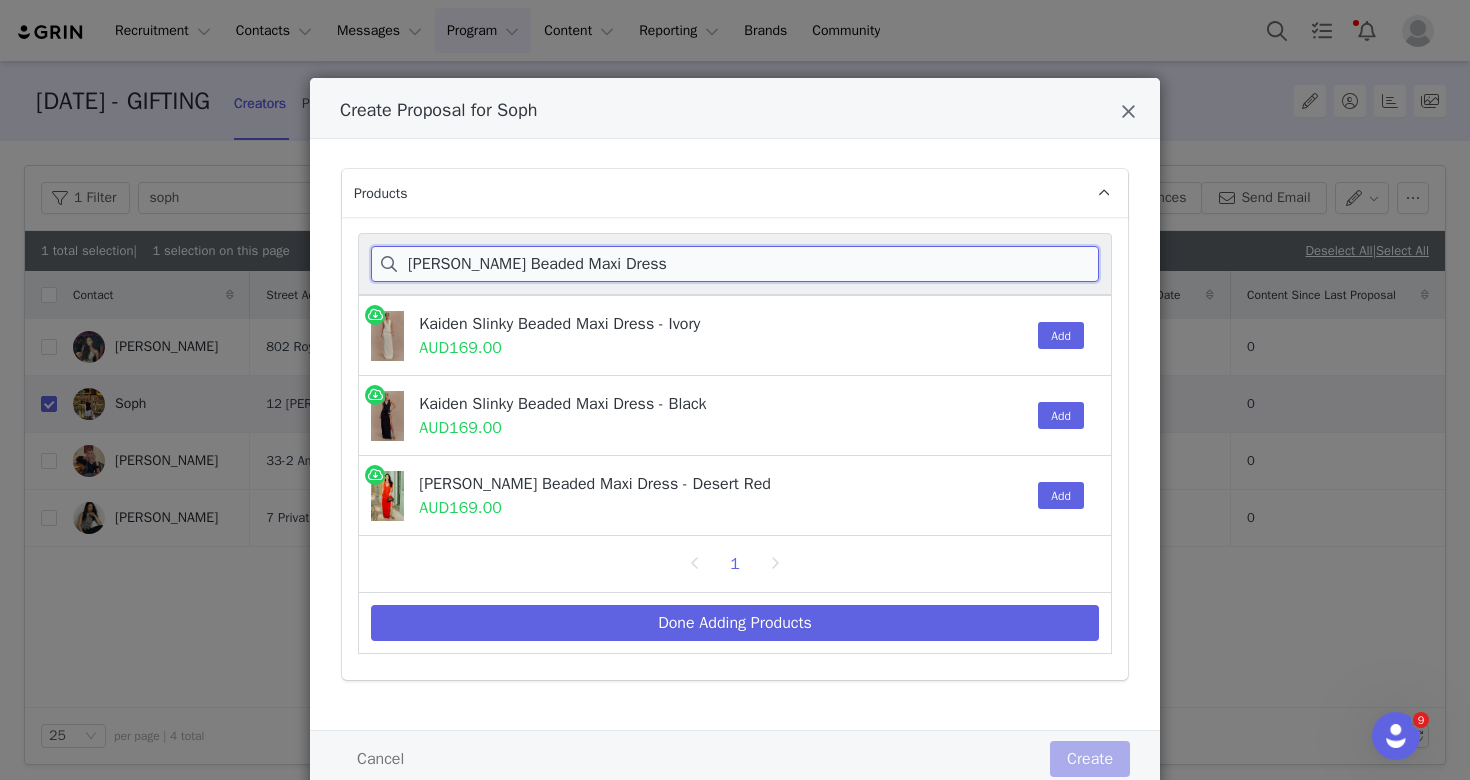 type on "Kaiden Slinky Beaded Maxi Dress" 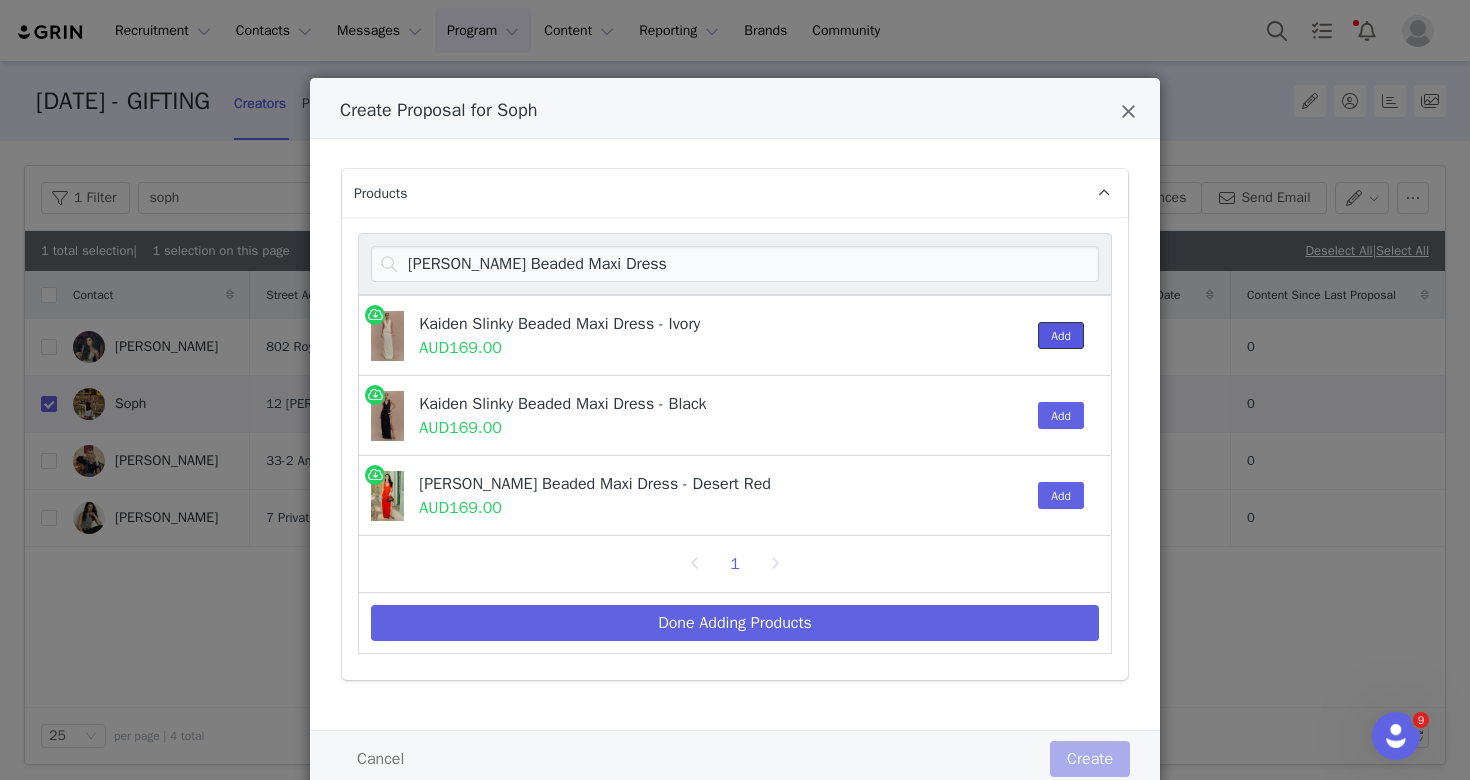 click on "Add" at bounding box center [1061, 335] 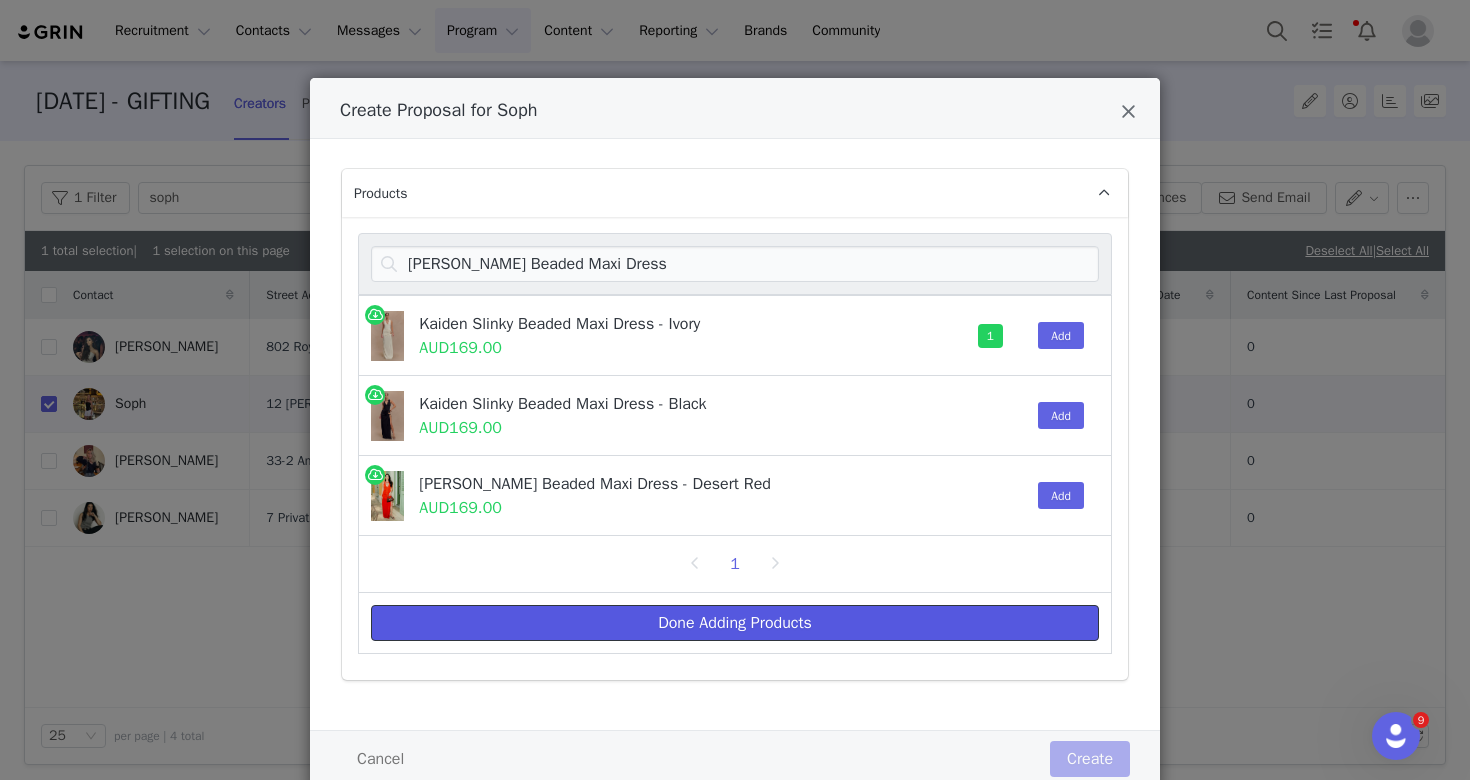 click on "Done Adding Products" at bounding box center [735, 623] 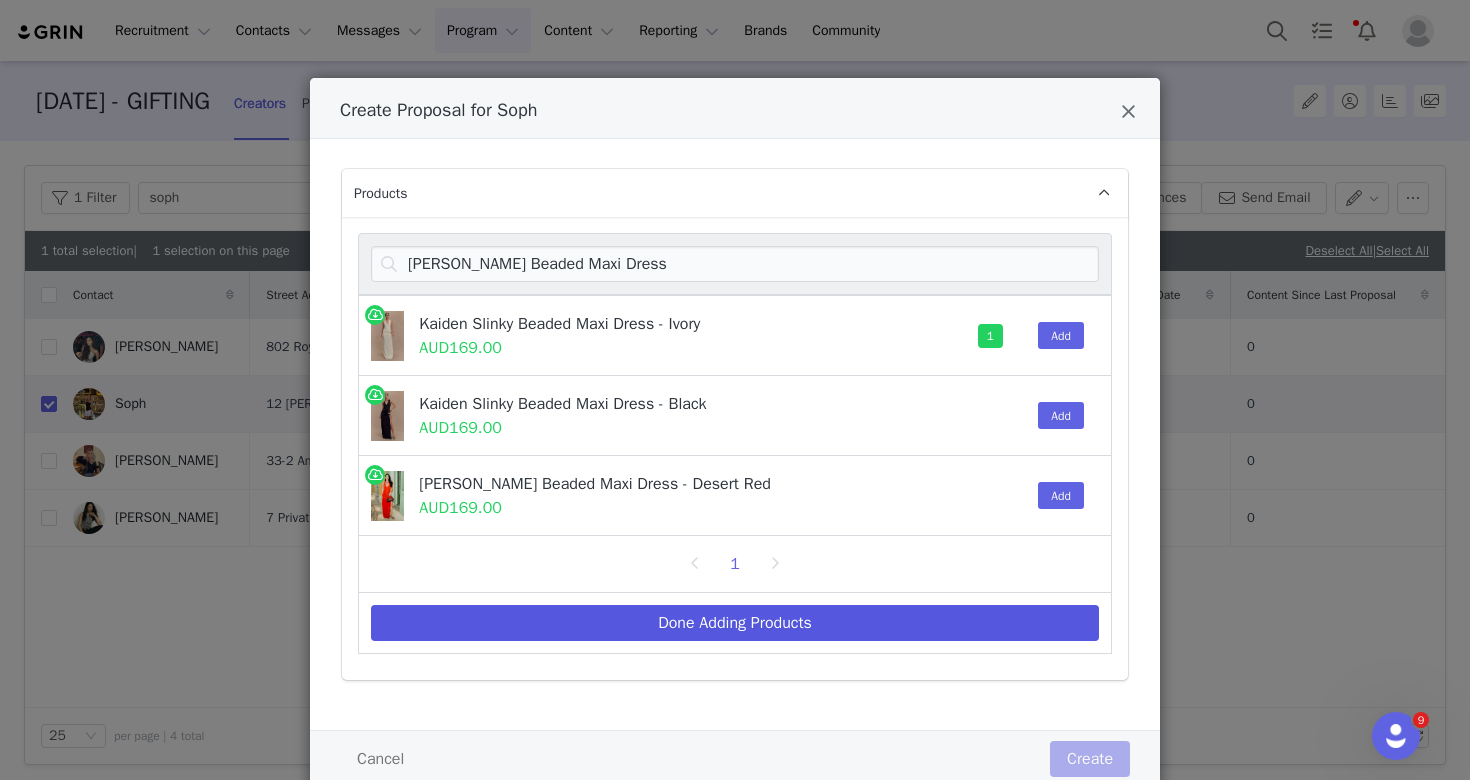 select on "26519628" 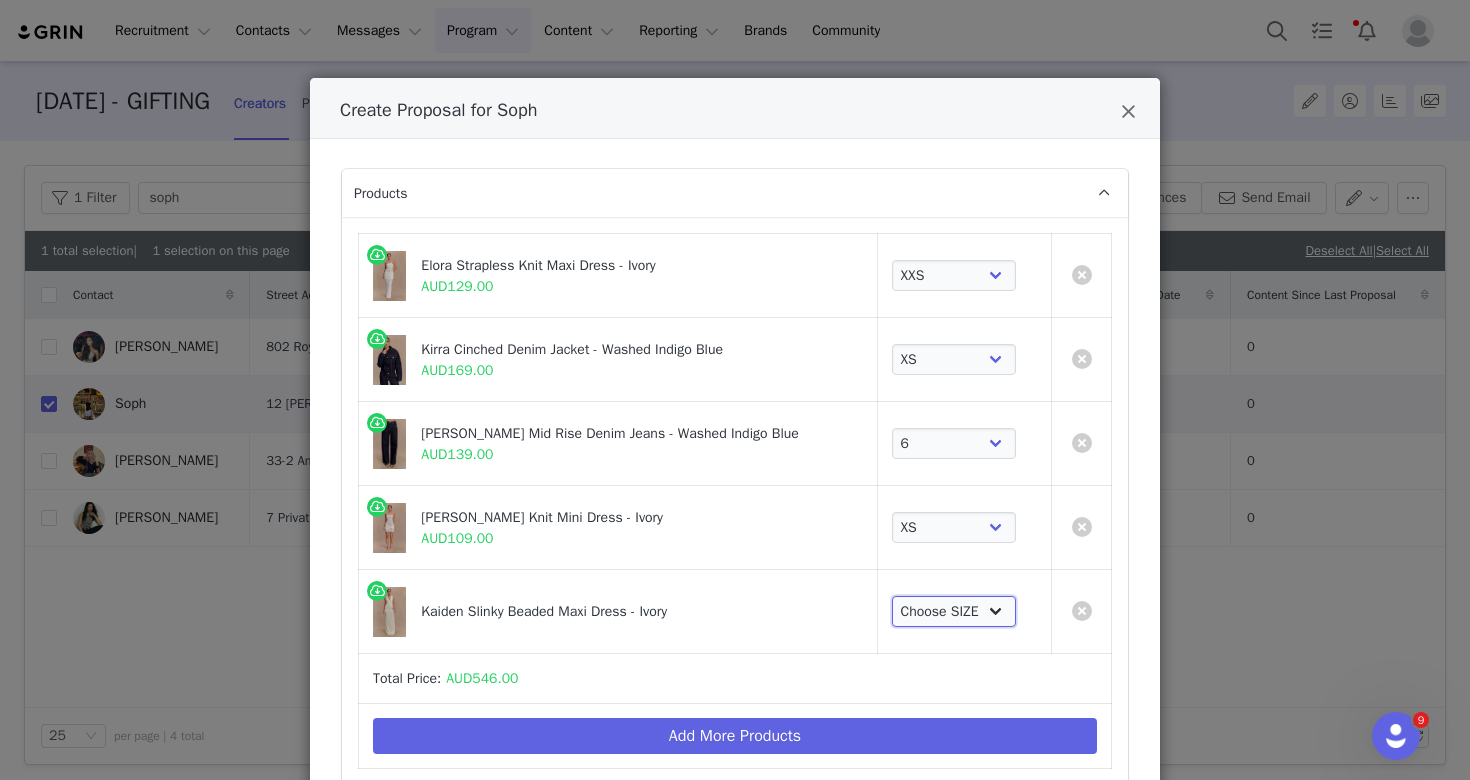 click on "Choose SIZE  XXS   XS   S   M   L   XL   XXL   3XL" at bounding box center [954, 612] 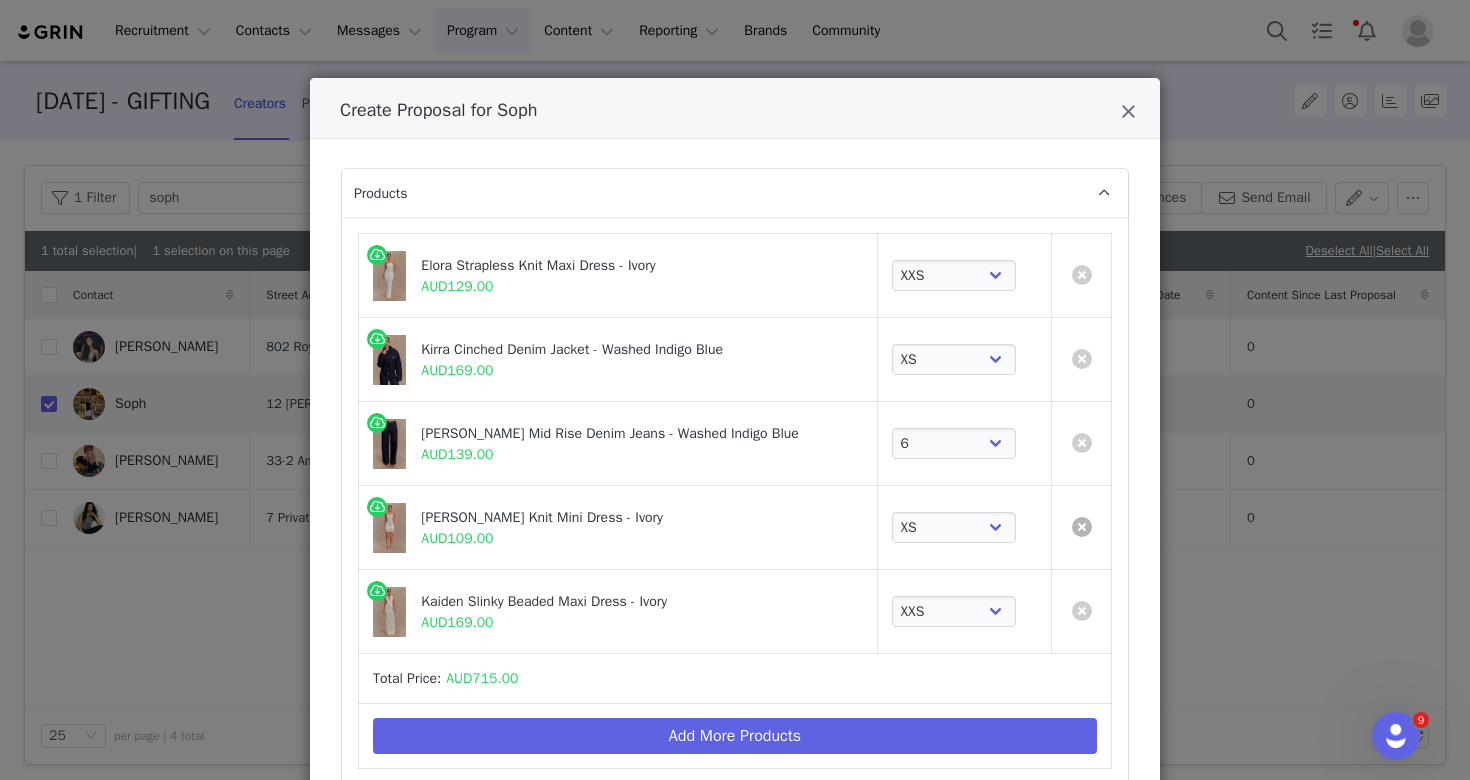 click at bounding box center (1082, 527) 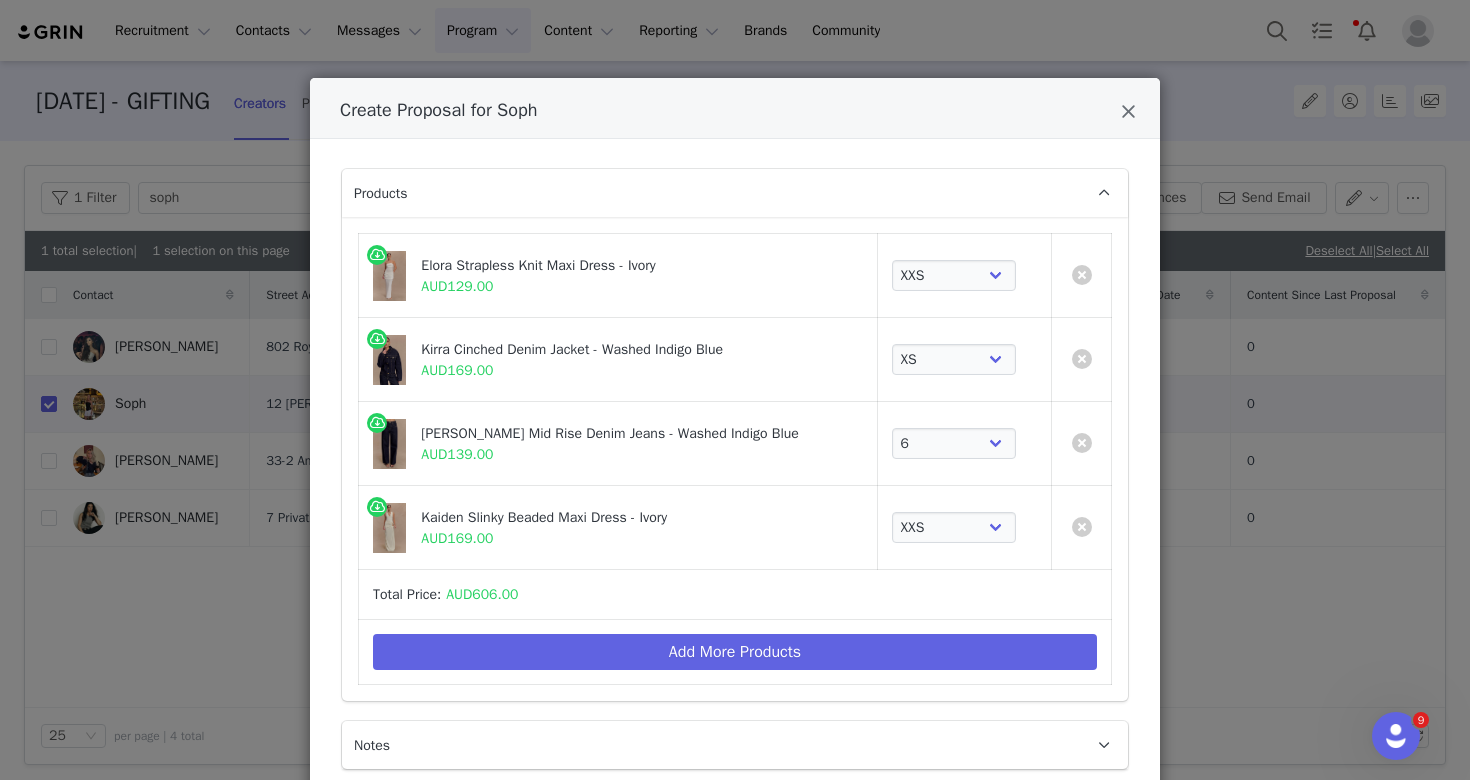 scroll, scrollTop: 117, scrollLeft: 0, axis: vertical 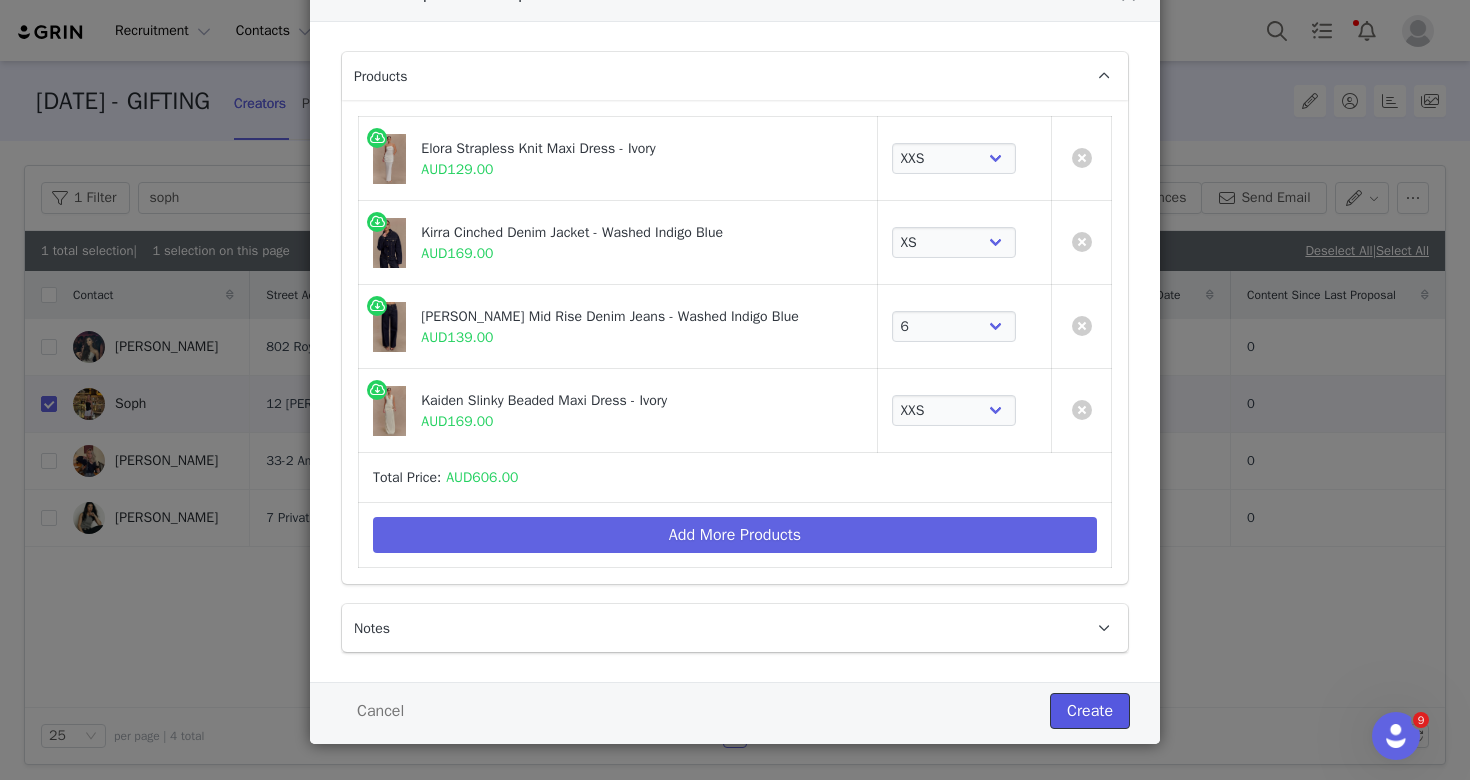 click on "Create" at bounding box center (1090, 711) 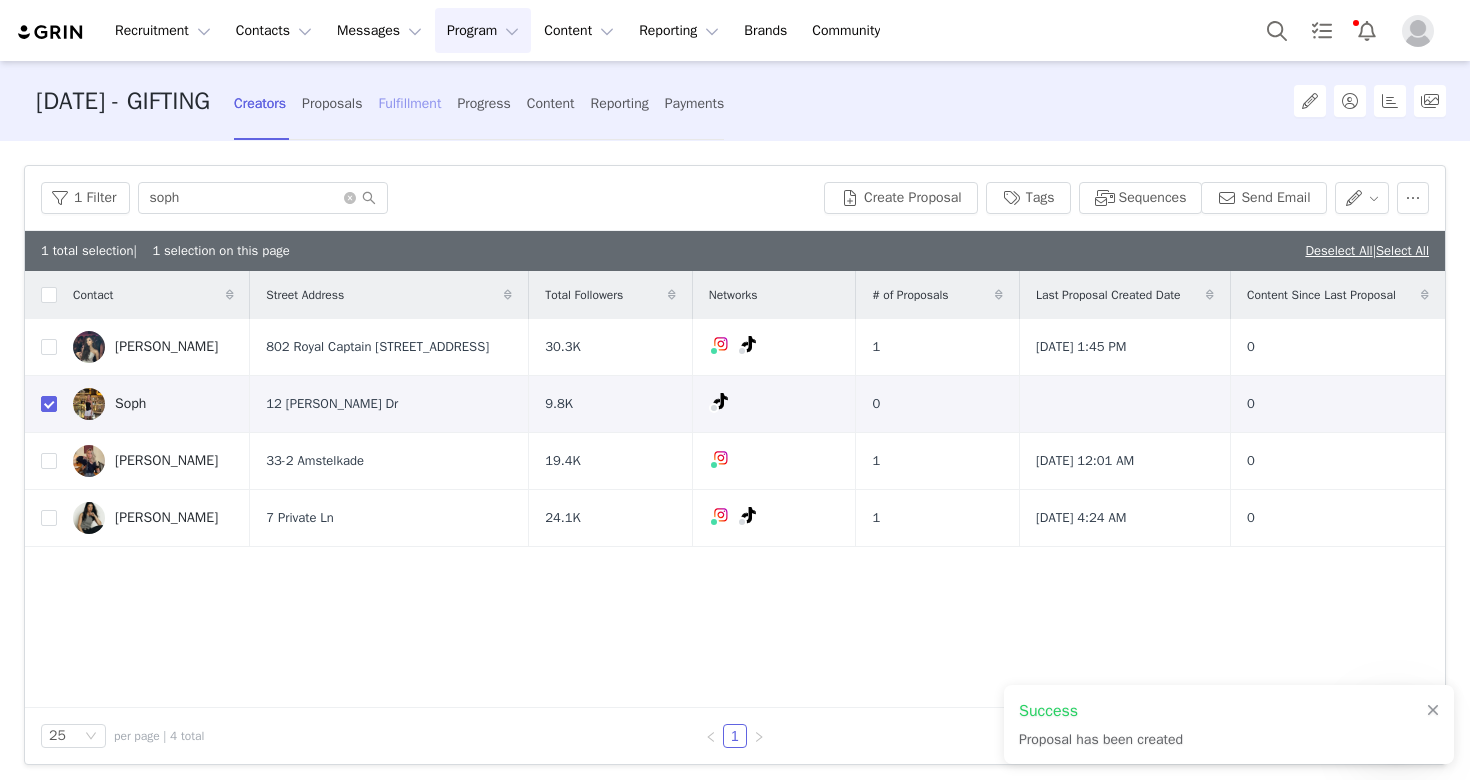 click on "Fulfillment" at bounding box center (409, 103) 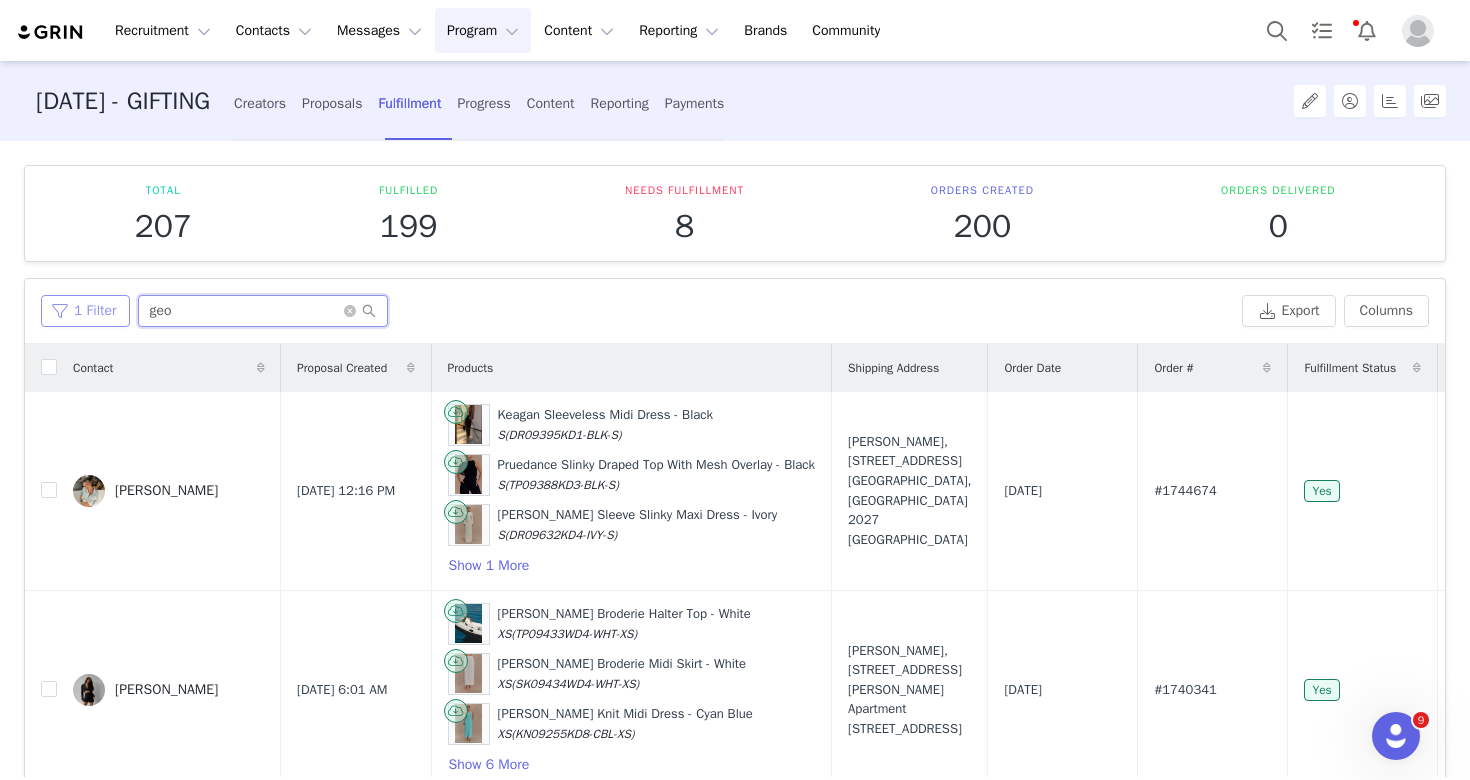 drag, startPoint x: 238, startPoint y: 312, endPoint x: 122, endPoint y: 312, distance: 116 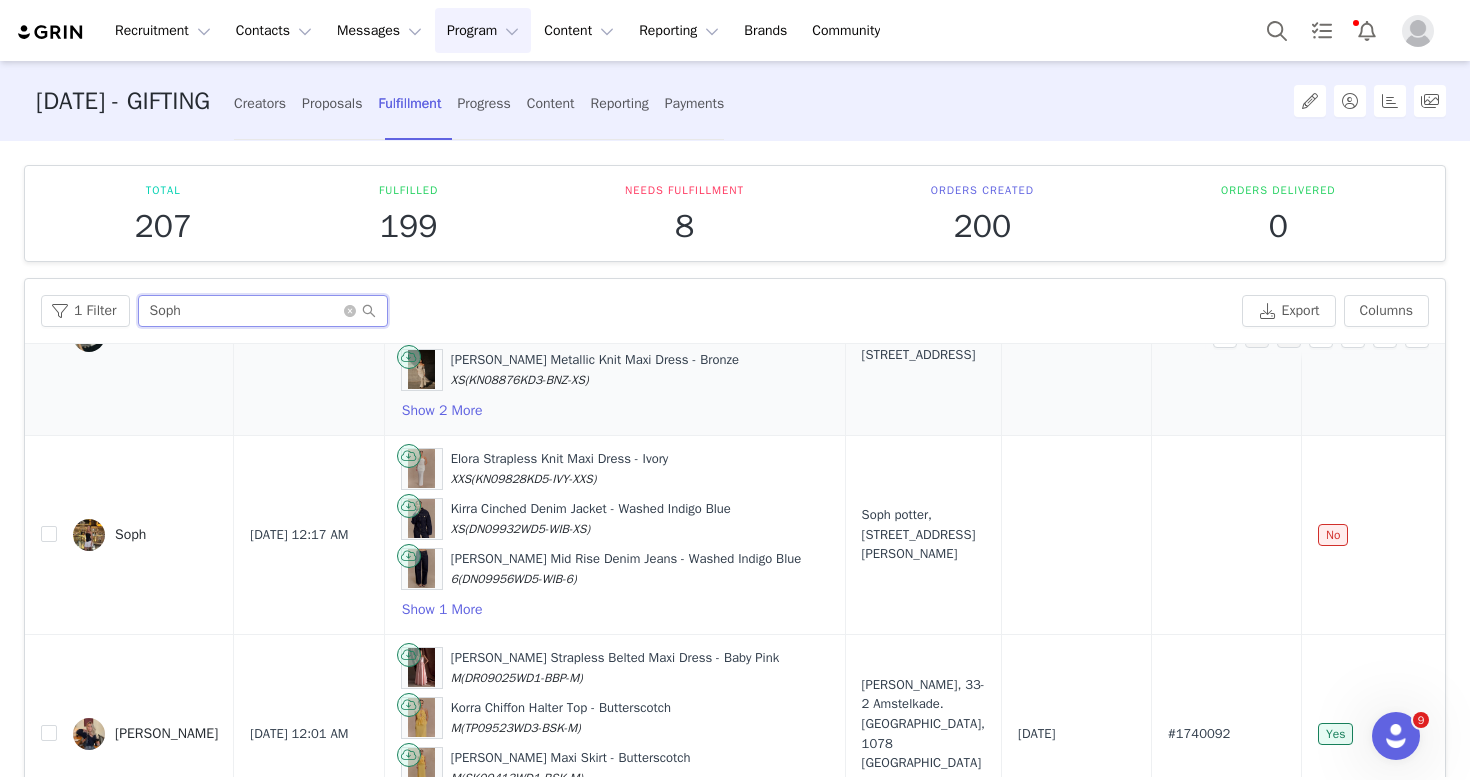 scroll, scrollTop: 363, scrollLeft: 0, axis: vertical 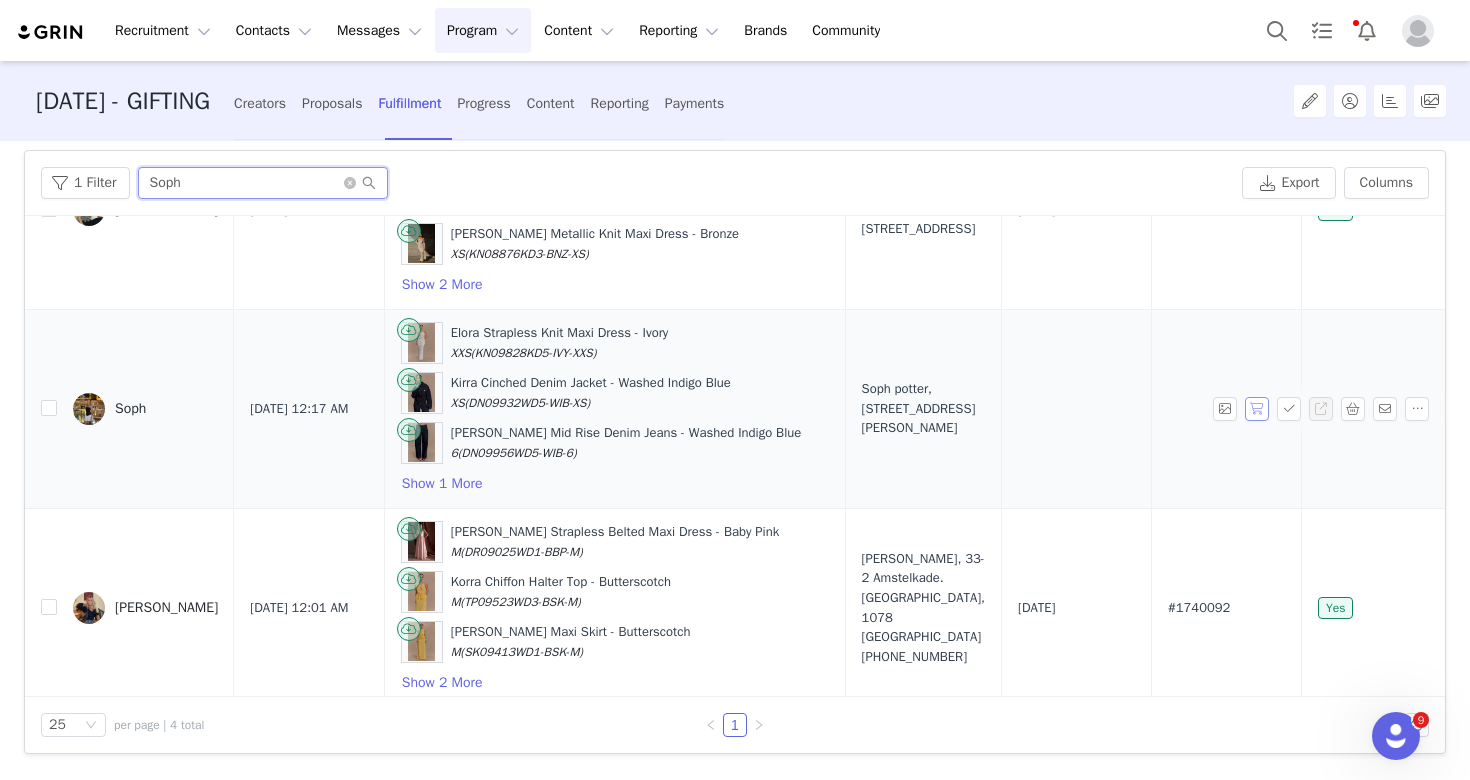 type on "Soph" 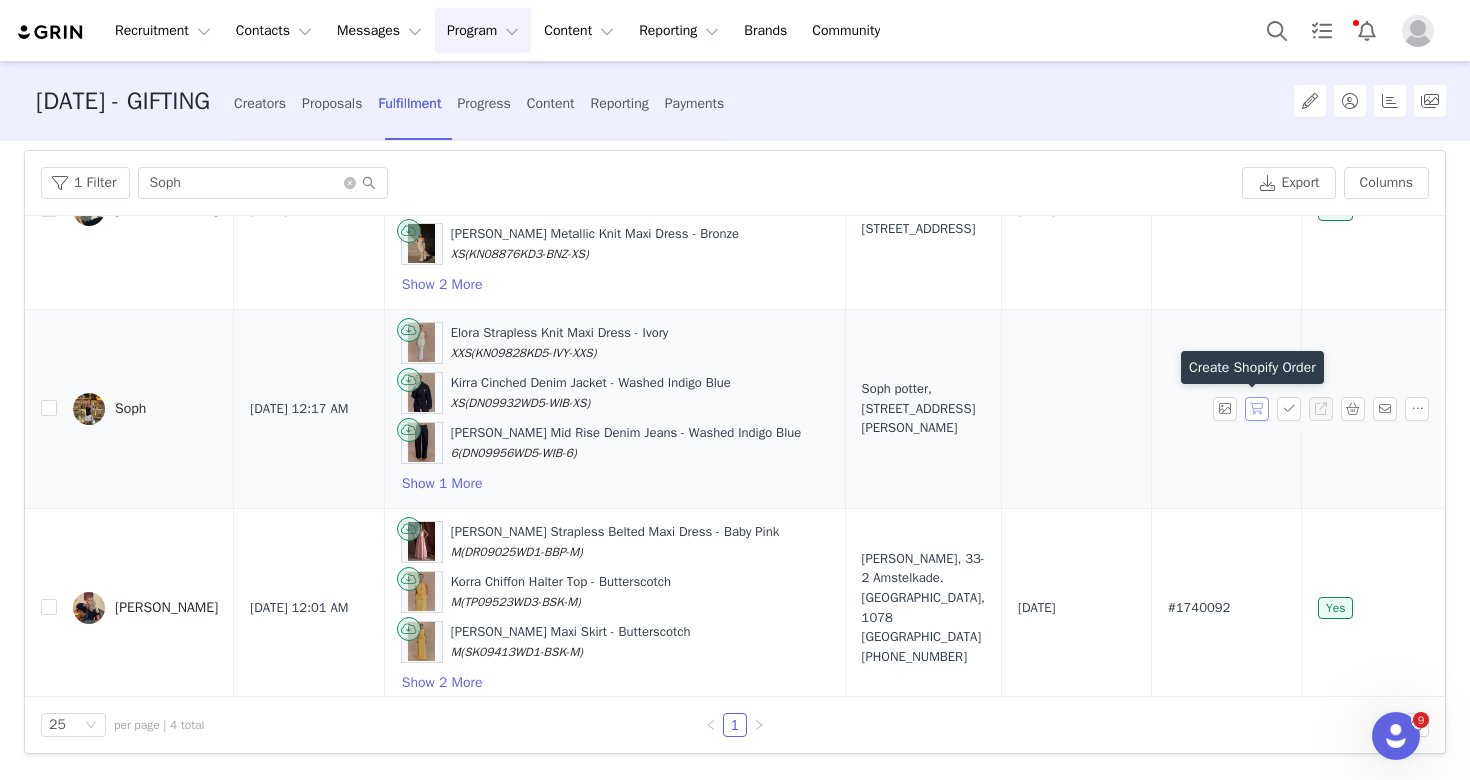 click at bounding box center (1257, 409) 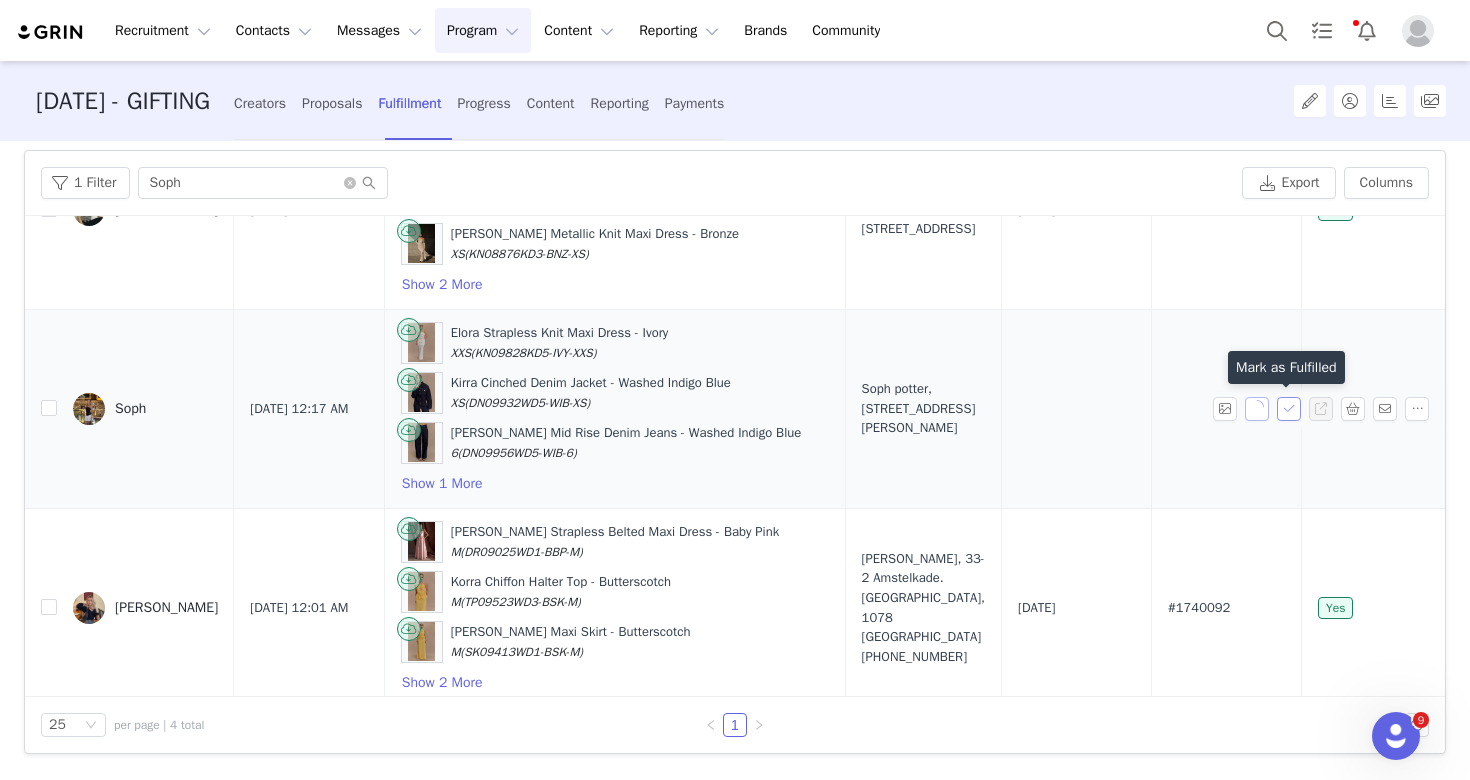 scroll, scrollTop: 90, scrollLeft: 0, axis: vertical 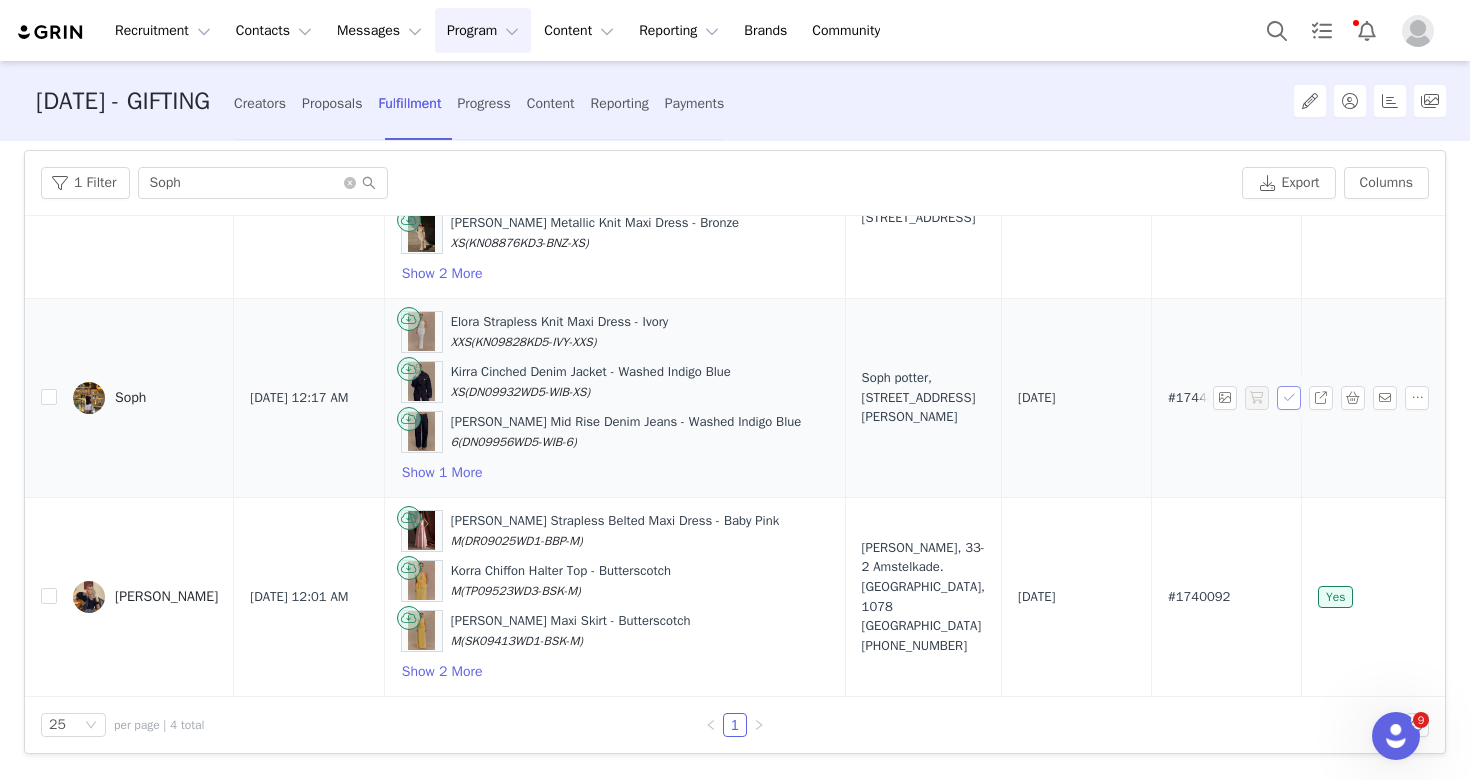 click at bounding box center [1289, 398] 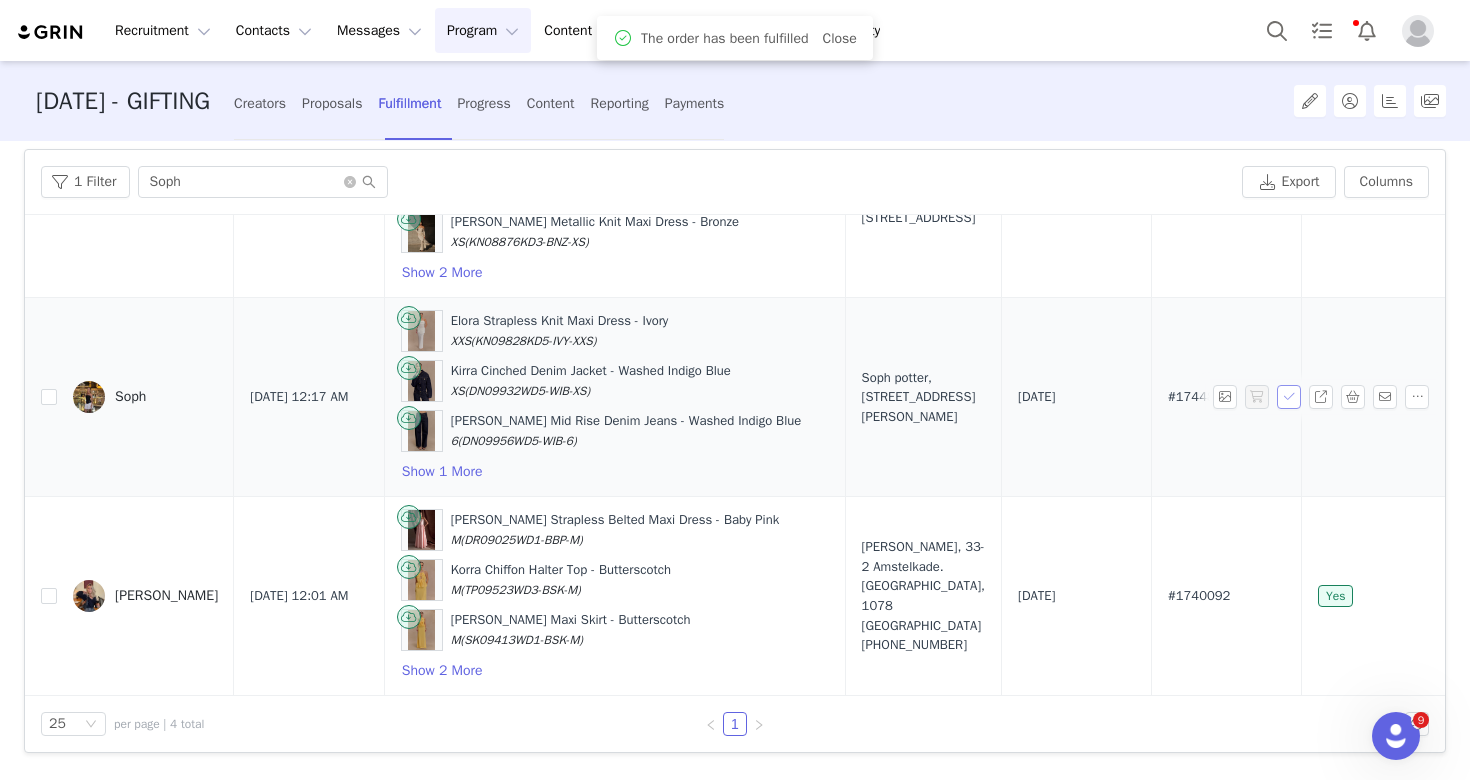 scroll, scrollTop: 90, scrollLeft: 0, axis: vertical 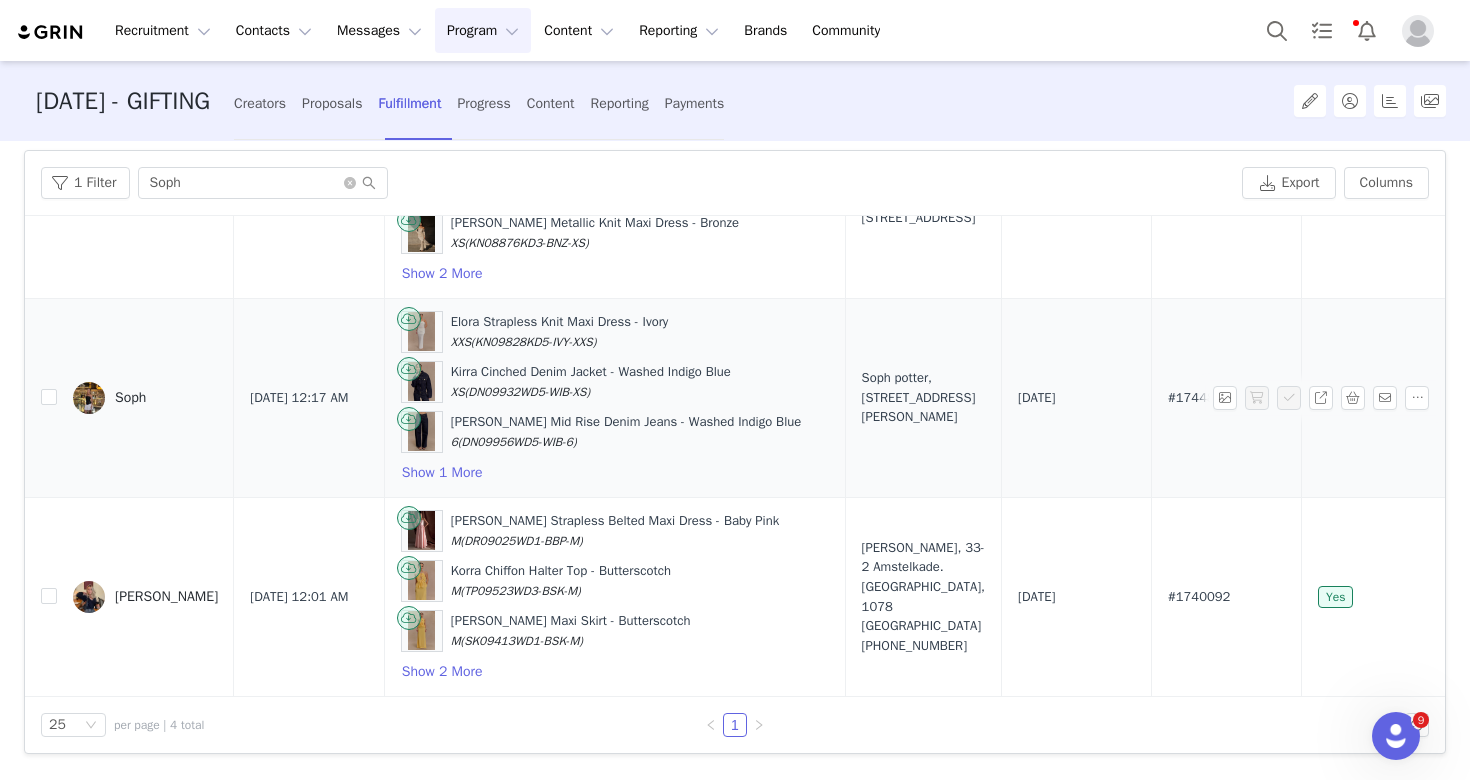 drag, startPoint x: 922, startPoint y: 423, endPoint x: 822, endPoint y: 369, distance: 113.64858 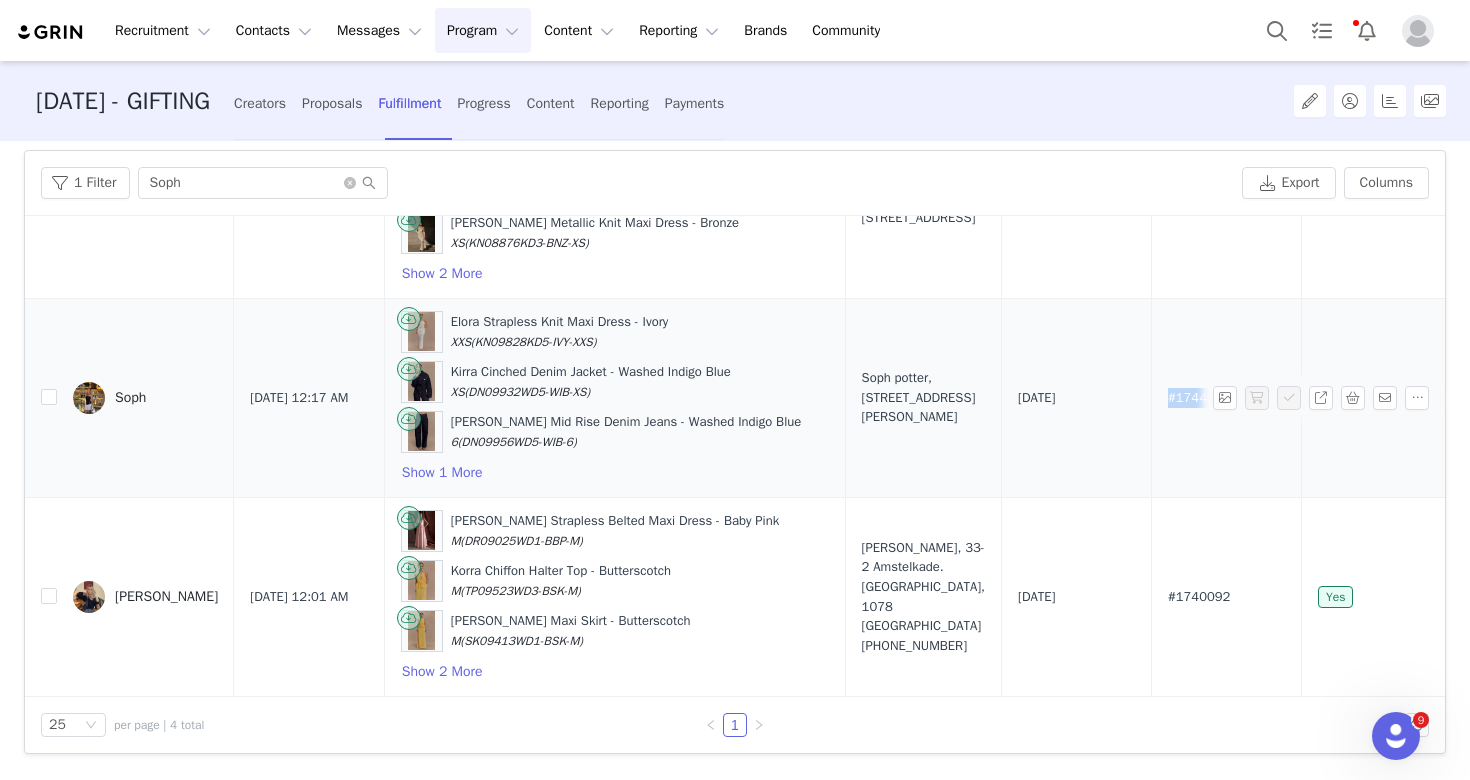 drag, startPoint x: 1194, startPoint y: 402, endPoint x: 1126, endPoint y: 400, distance: 68.0294 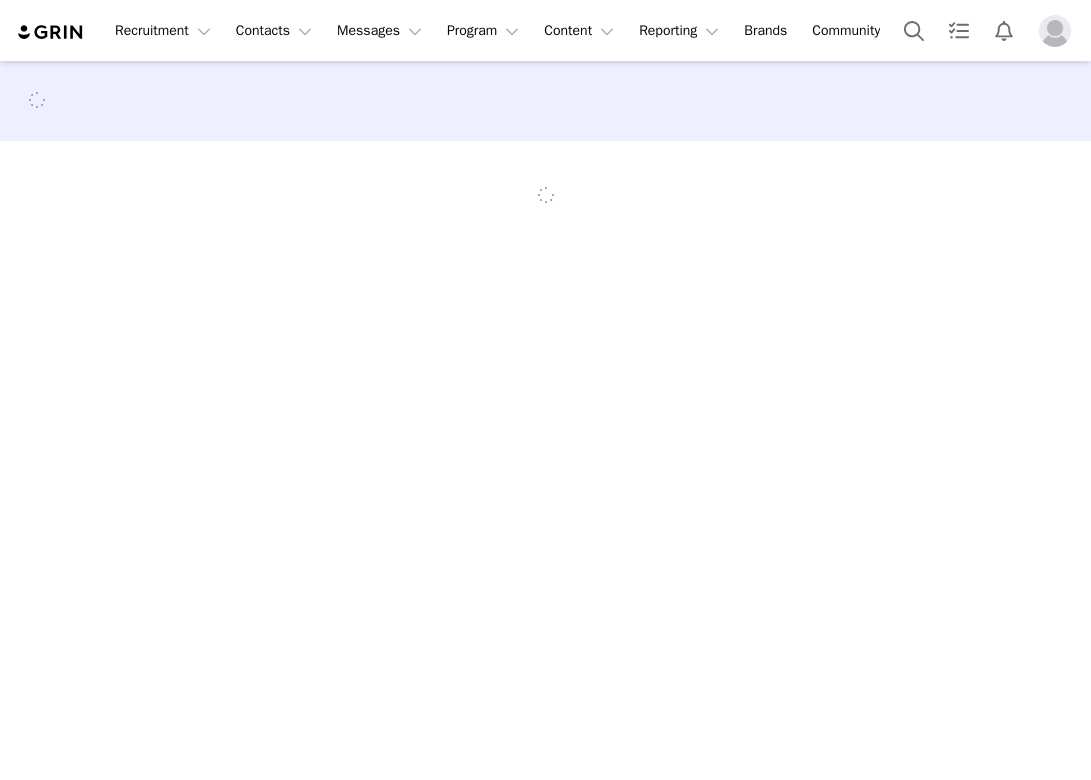 scroll, scrollTop: 0, scrollLeft: 0, axis: both 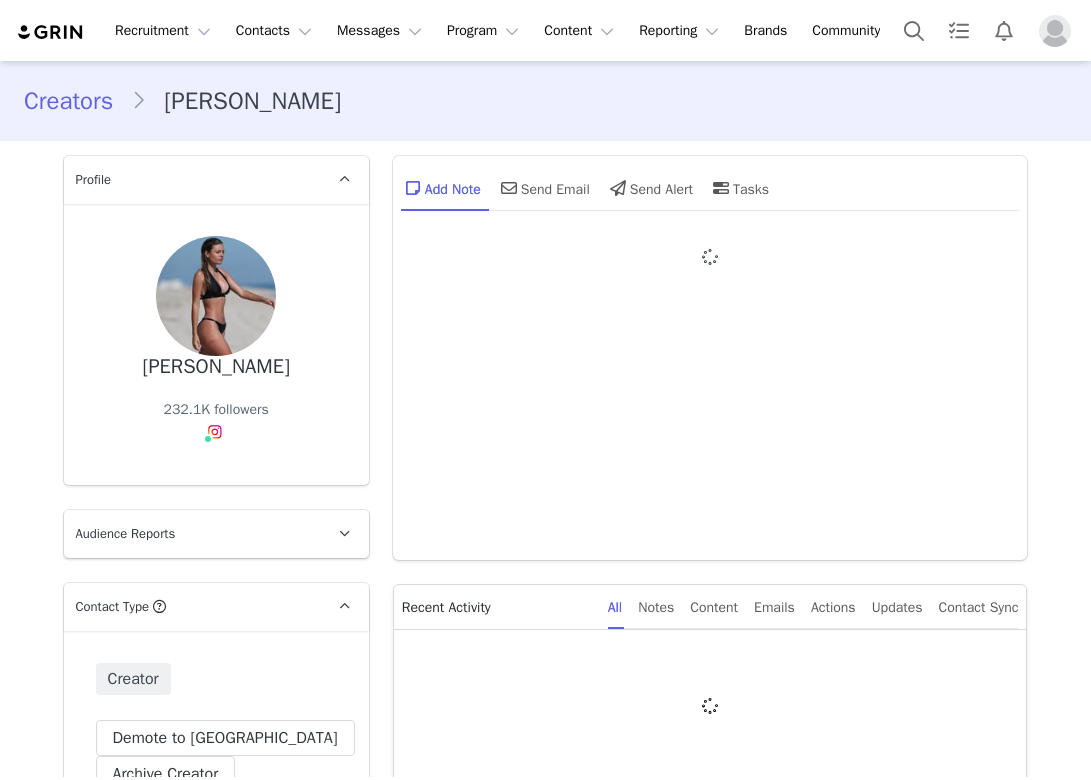 type on "+1 ([GEOGRAPHIC_DATA])" 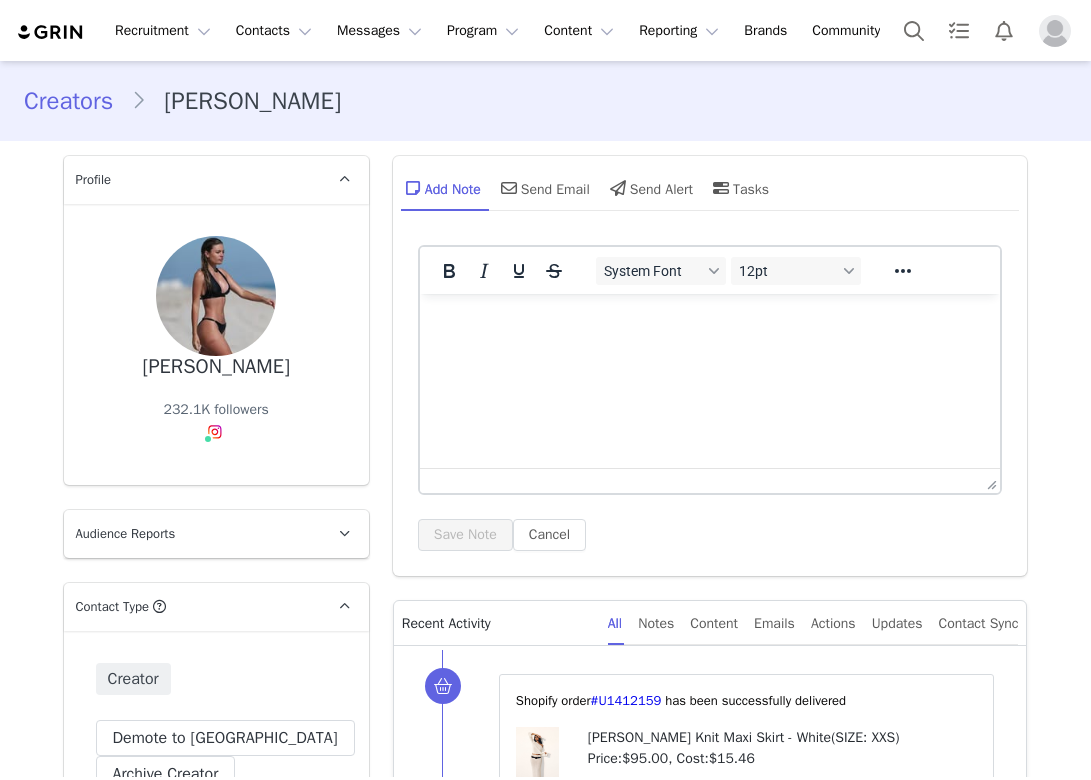 scroll, scrollTop: 0, scrollLeft: 0, axis: both 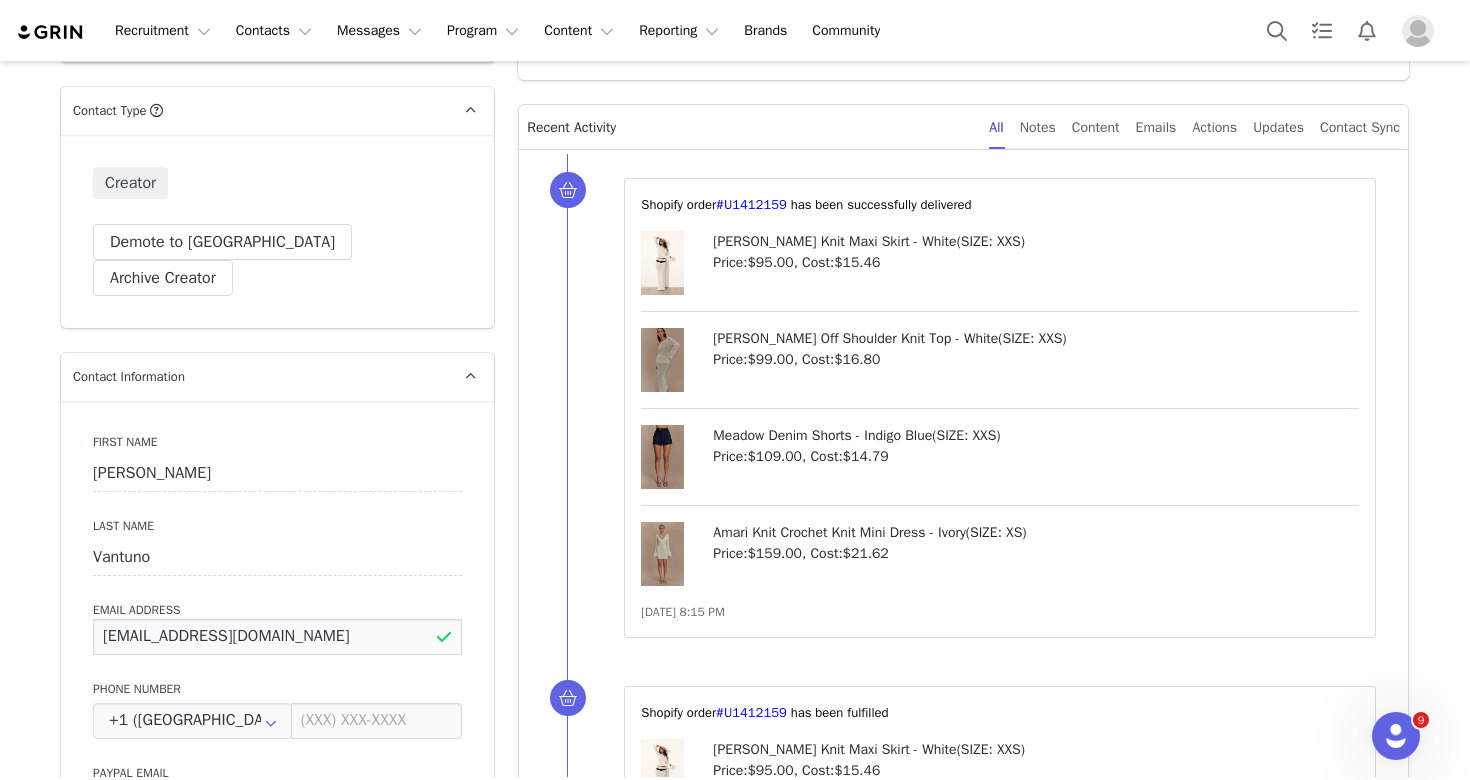 click on "[EMAIL_ADDRESS][DOMAIN_NAME]" at bounding box center (277, 637) 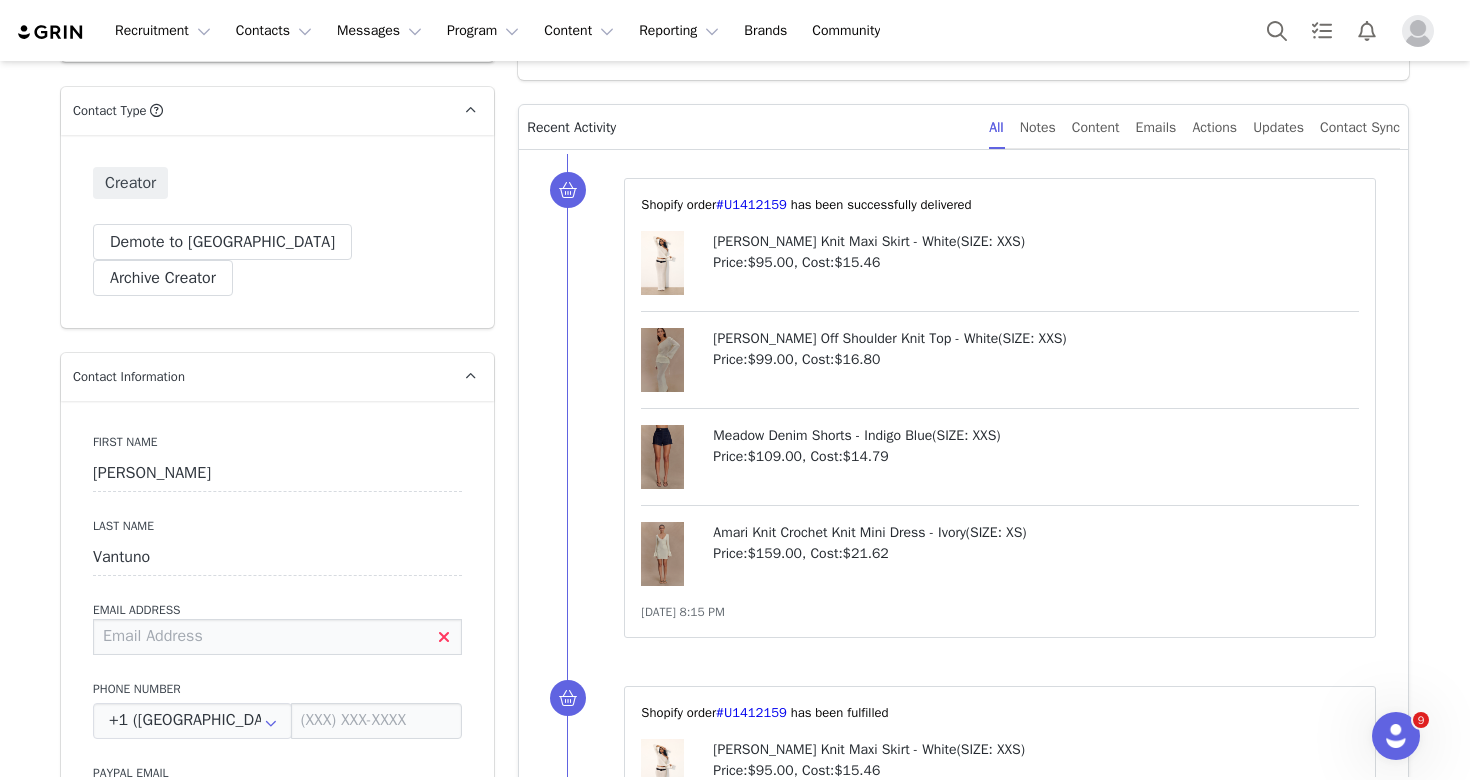 paste on "[PERSON_NAME][EMAIL_ADDRESS][DOMAIN_NAME]" 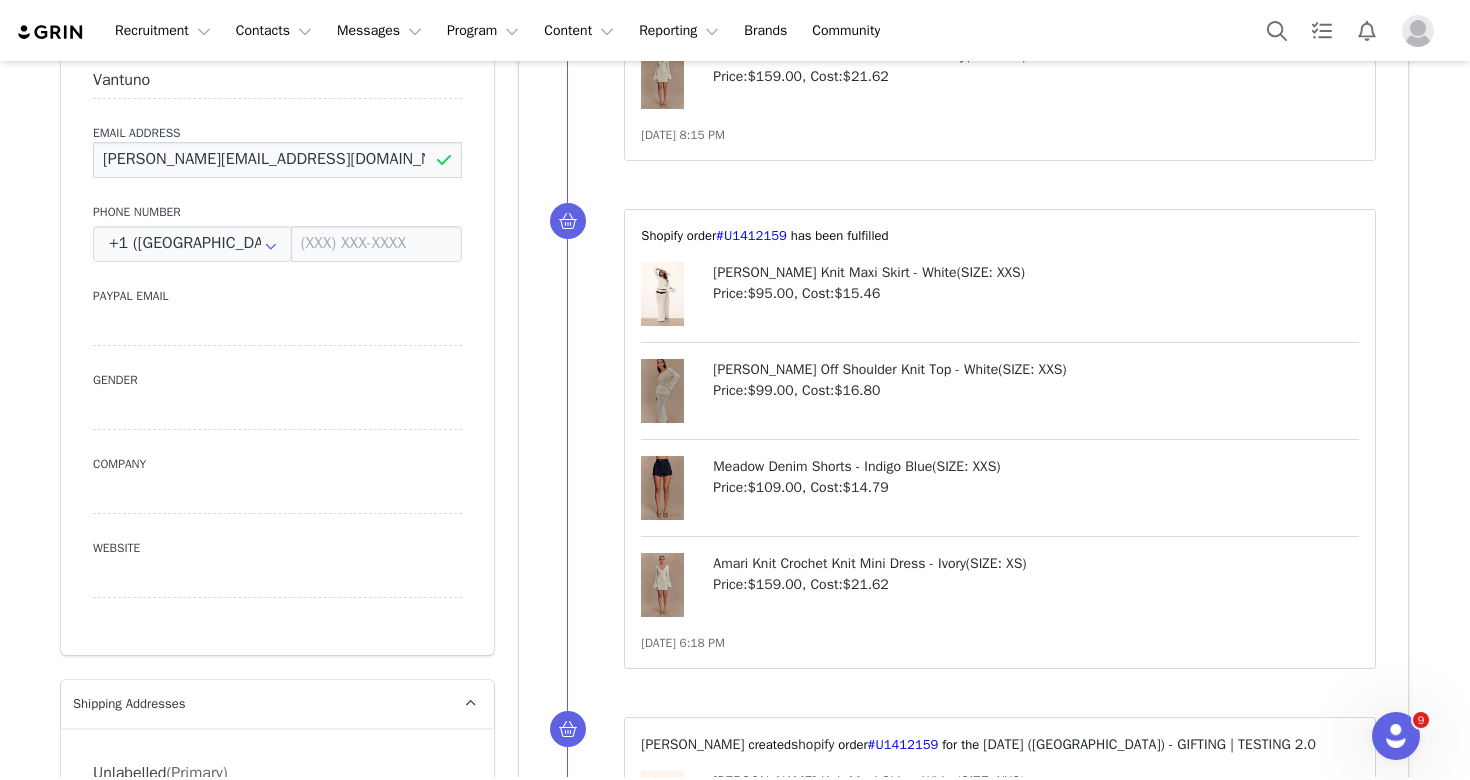 scroll, scrollTop: 791, scrollLeft: 0, axis: vertical 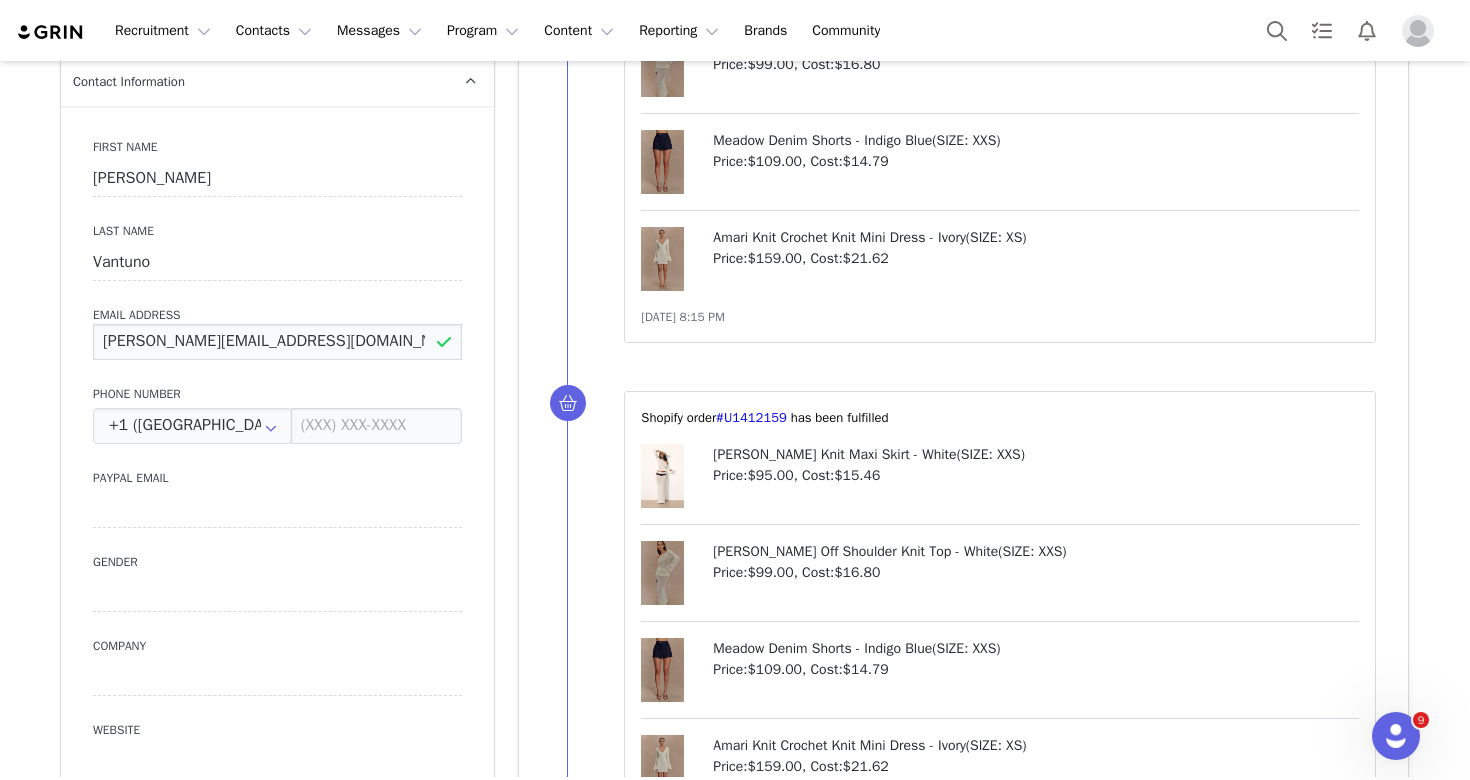 type on "[PERSON_NAME][EMAIL_ADDRESS][DOMAIN_NAME]" 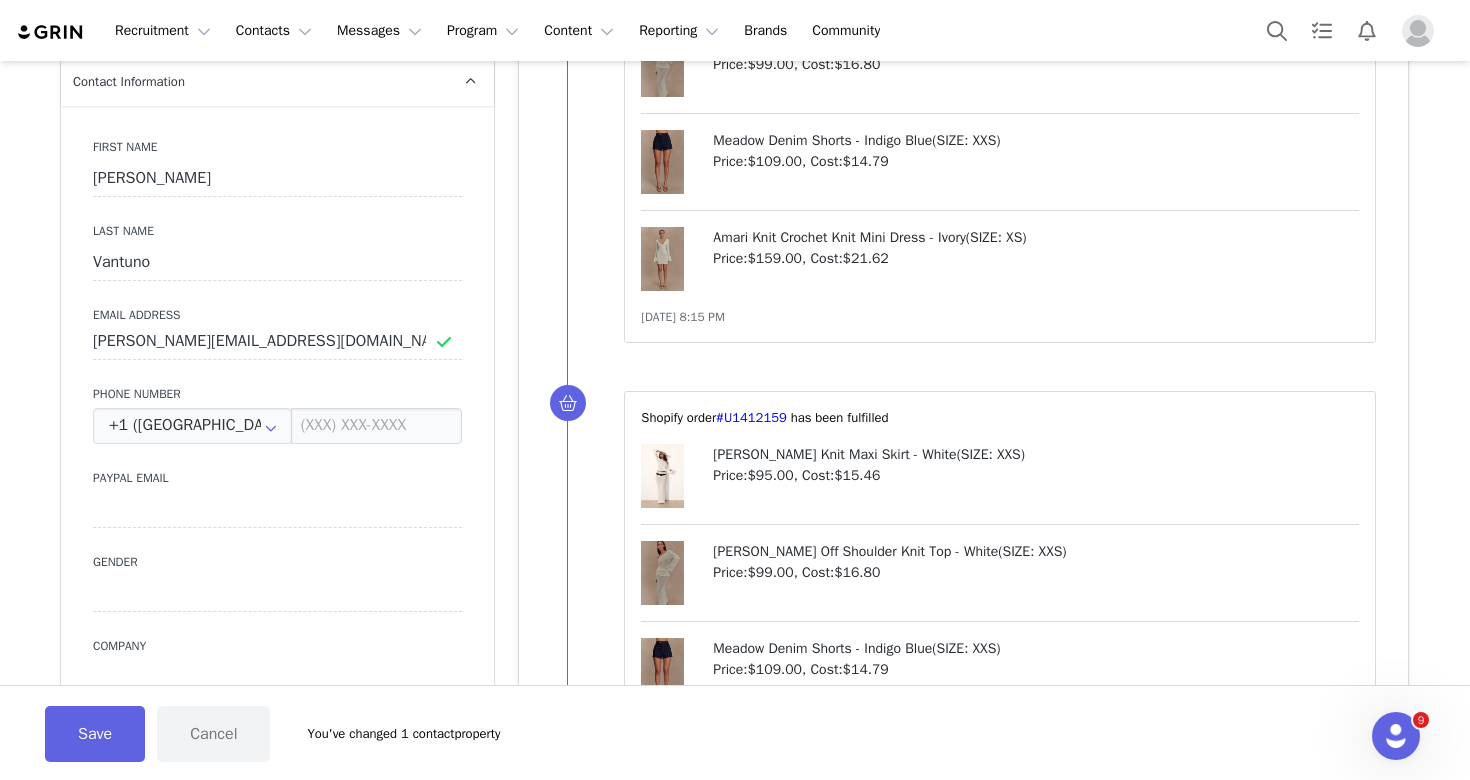click on "First Name  [PERSON_NAME]  Last Name  Vantuno Email Address [PERSON_NAME][EMAIL_ADDRESS][DOMAIN_NAME]  Phone Number  +1 ([GEOGRAPHIC_DATA]) +93 ([GEOGRAPHIC_DATA]) +358 ([GEOGRAPHIC_DATA]) +355 ([GEOGRAPHIC_DATA]) +213 ([GEOGRAPHIC_DATA]) +376 ([GEOGRAPHIC_DATA]) +244 ([GEOGRAPHIC_DATA]) +1264 ([GEOGRAPHIC_DATA]) +1268 ([GEOGRAPHIC_DATA]) +54 ([GEOGRAPHIC_DATA]) +374 ([GEOGRAPHIC_DATA]) +297 ([GEOGRAPHIC_DATA]) +61 ([GEOGRAPHIC_DATA]) +43 ([GEOGRAPHIC_DATA]) +994 ([GEOGRAPHIC_DATA]) +1242 ([GEOGRAPHIC_DATA]) +973 ([GEOGRAPHIC_DATA]) +880 ([GEOGRAPHIC_DATA]) +1246 ([GEOGRAPHIC_DATA]) +375 ([GEOGRAPHIC_DATA]) +32 ([GEOGRAPHIC_DATA]) +501 ([GEOGRAPHIC_DATA]) +229 ([GEOGRAPHIC_DATA]) +1441 ([GEOGRAPHIC_DATA]) +975 ([GEOGRAPHIC_DATA]) +591 ([GEOGRAPHIC_DATA]) +599 ([GEOGRAPHIC_DATA]) +387 ([GEOGRAPHIC_DATA]) +267 ([GEOGRAPHIC_DATA]) +0 ([GEOGRAPHIC_DATA]) +55 ([GEOGRAPHIC_DATA]) +673 ([GEOGRAPHIC_DATA]) +359 ([GEOGRAPHIC_DATA]) +226 ([GEOGRAPHIC_DATA]) +257 ([GEOGRAPHIC_DATA]) +855 ([GEOGRAPHIC_DATA]) +1 ([GEOGRAPHIC_DATA]) +238 ([GEOGRAPHIC_DATA]) +1345 ([GEOGRAPHIC_DATA]) +236 ([GEOGRAPHIC_DATA]) +235 ([GEOGRAPHIC_DATA]) +56 ([GEOGRAPHIC_DATA]) +86 ([GEOGRAPHIC_DATA]) +61 ([GEOGRAPHIC_DATA]) +672 ([GEOGRAPHIC_DATA]) +57 ([GEOGRAPHIC_DATA]) +269 ([GEOGRAPHIC_DATA]) +242 ([GEOGRAPHIC_DATA]) +243 ([GEOGRAPHIC_DATA], [GEOGRAPHIC_DATA]) +682 ([GEOGRAPHIC_DATA]) +506 ([GEOGRAPHIC_DATA])  Gender" at bounding box center [277, 471] 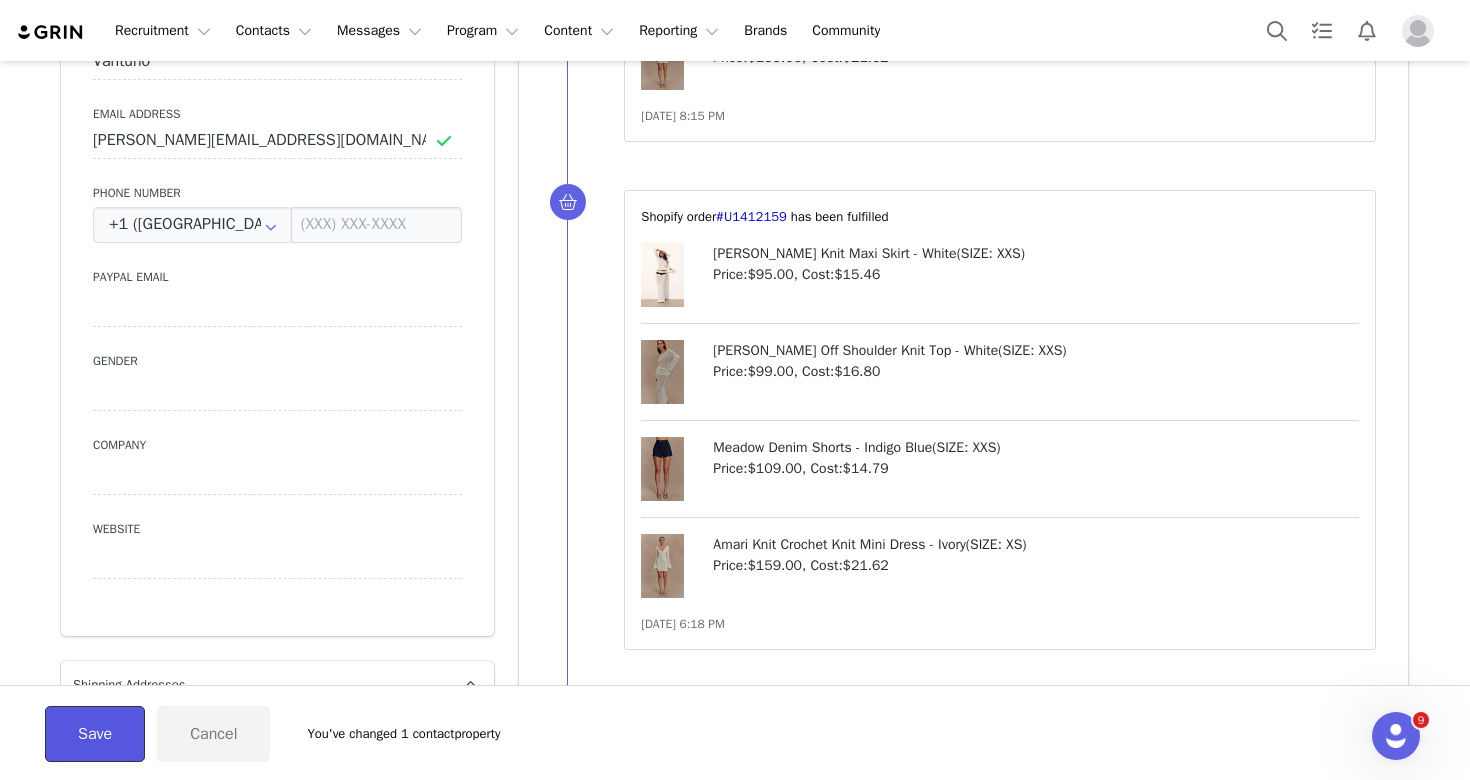 click on "Save" at bounding box center [95, 734] 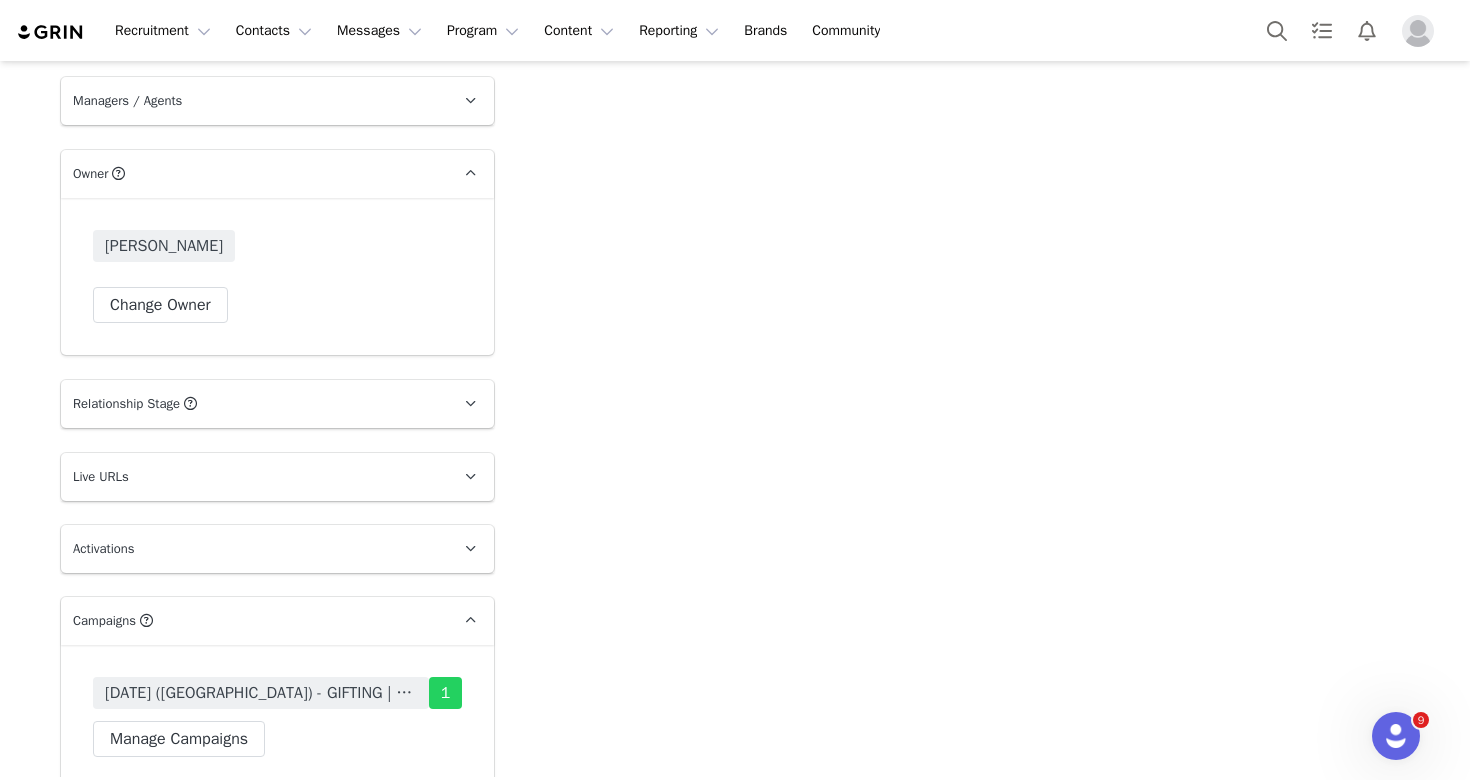 scroll, scrollTop: 3130, scrollLeft: 0, axis: vertical 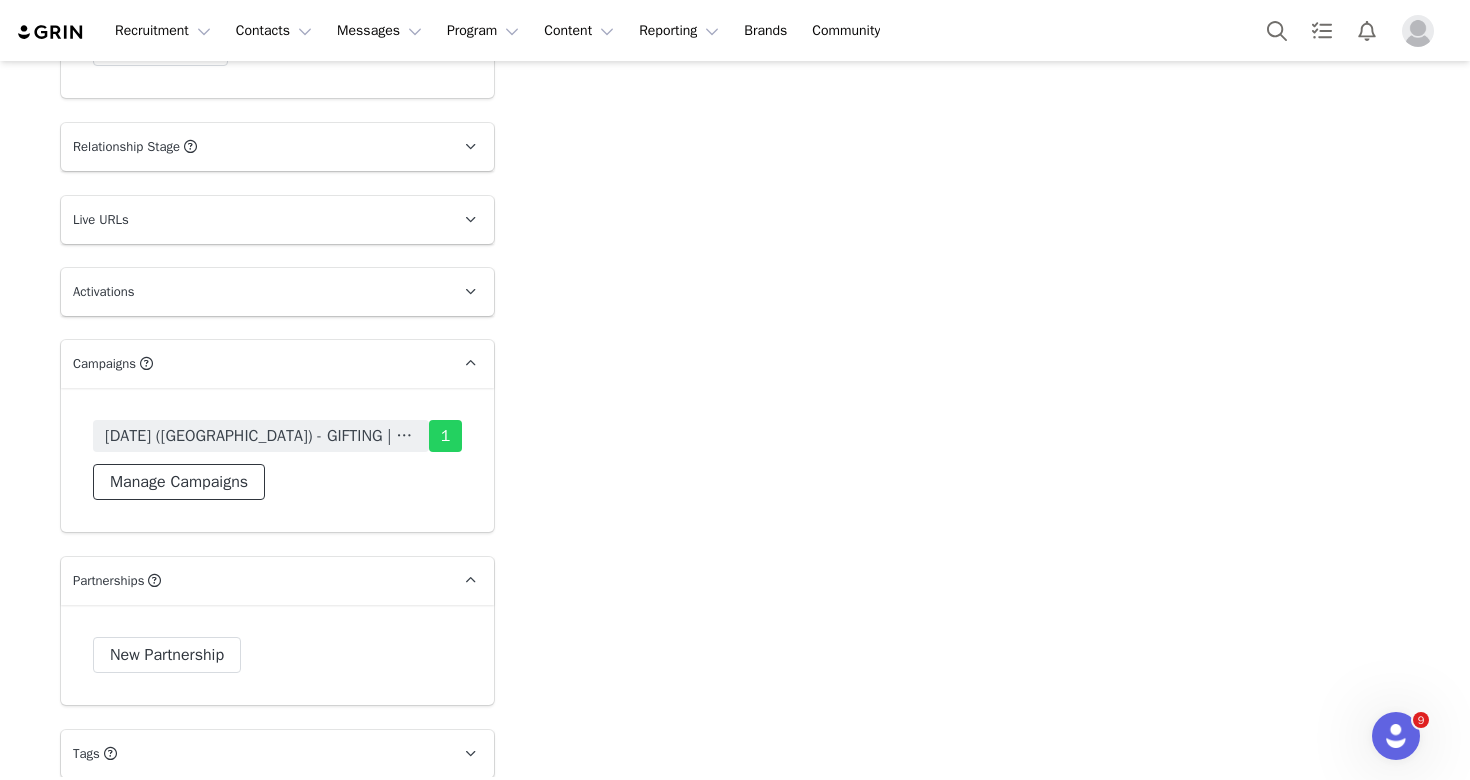 drag, startPoint x: 231, startPoint y: 472, endPoint x: 259, endPoint y: 522, distance: 57.306194 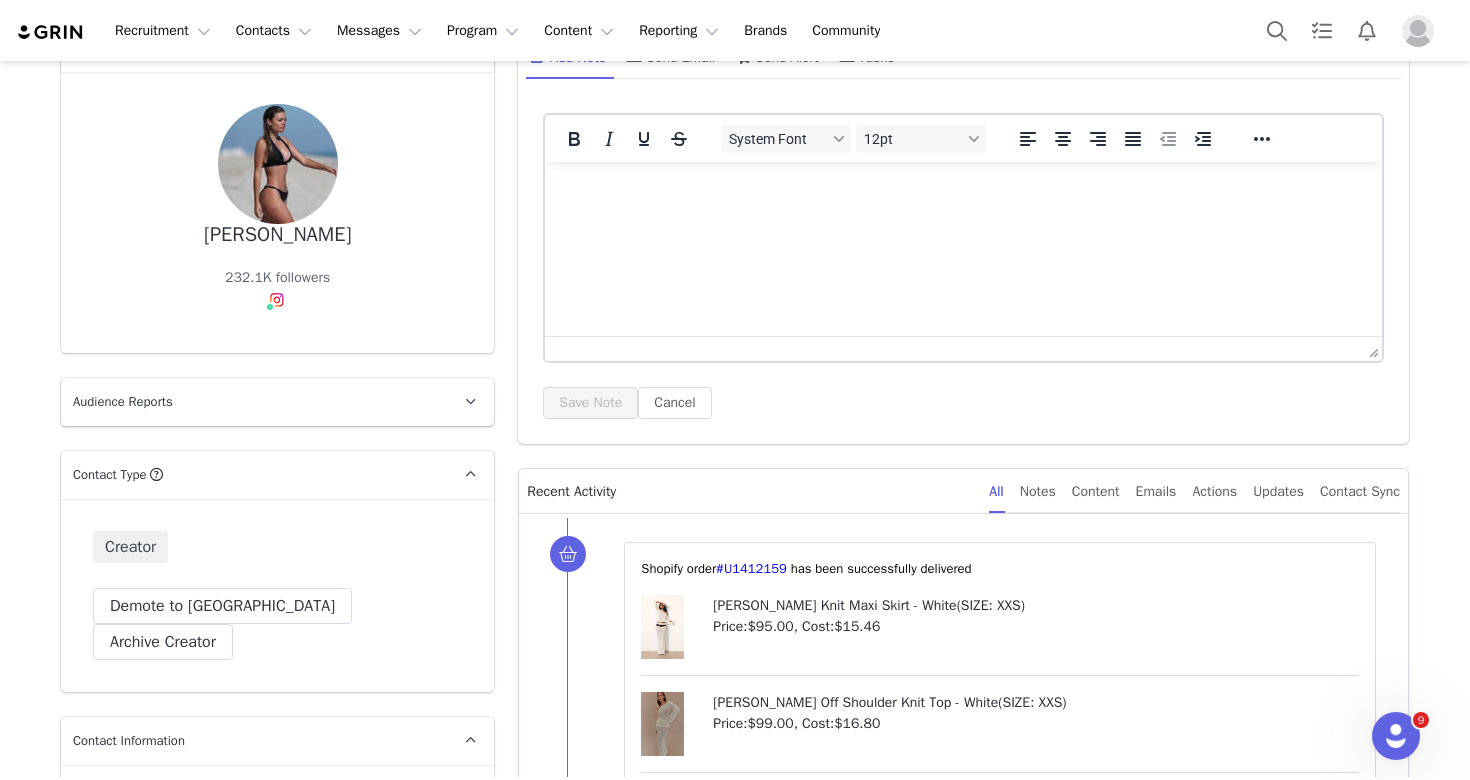 scroll, scrollTop: 129, scrollLeft: 0, axis: vertical 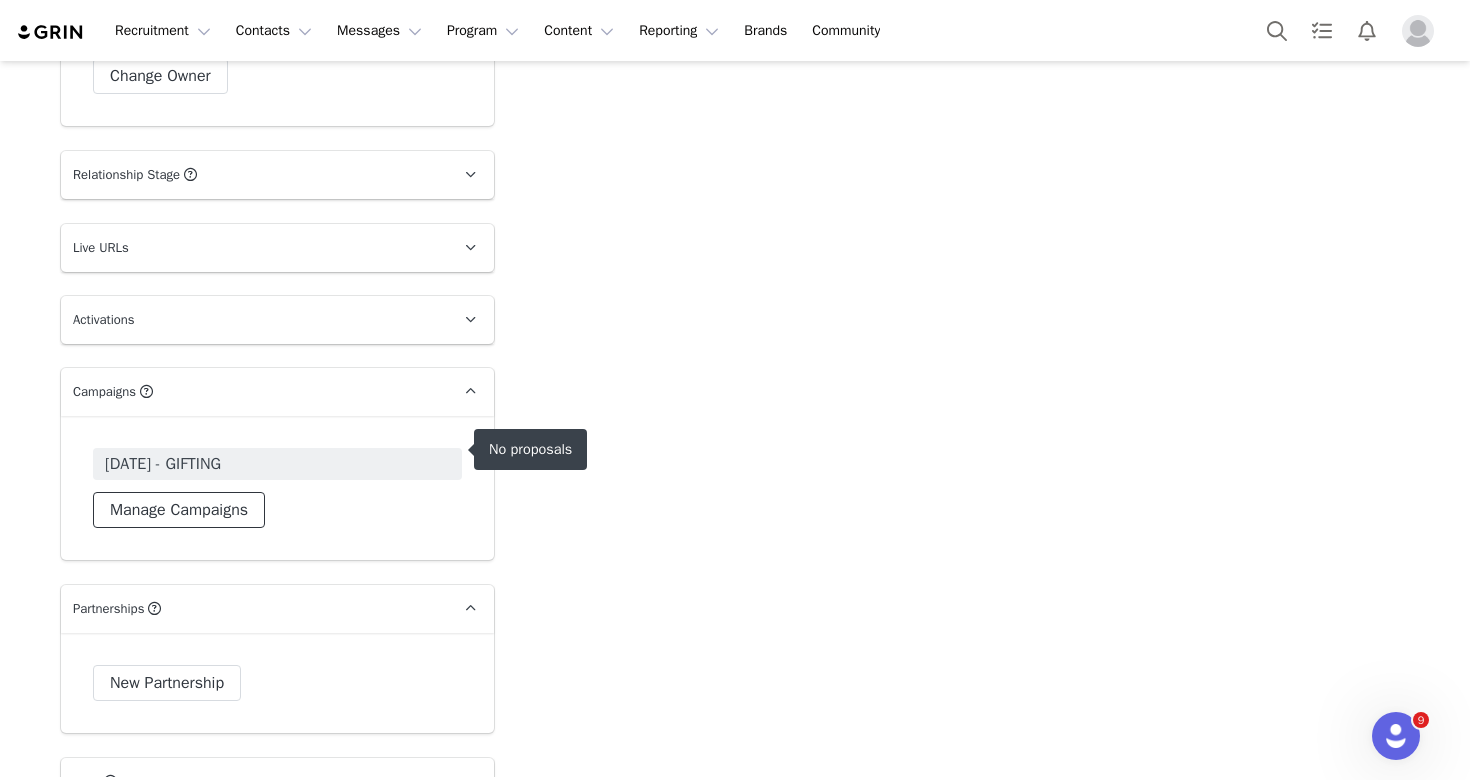 click on "Manage Campaigns" at bounding box center [179, 510] 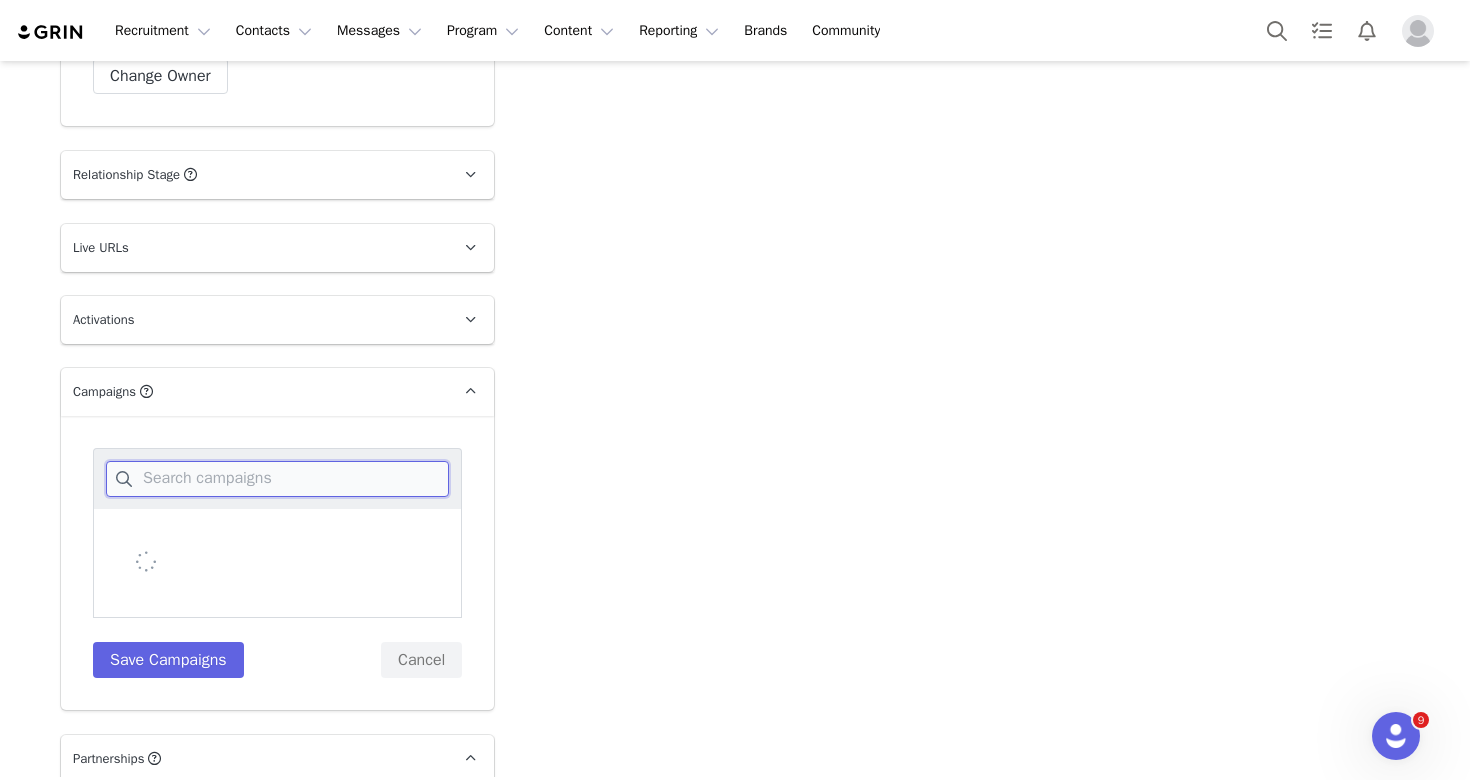 click at bounding box center (277, 479) 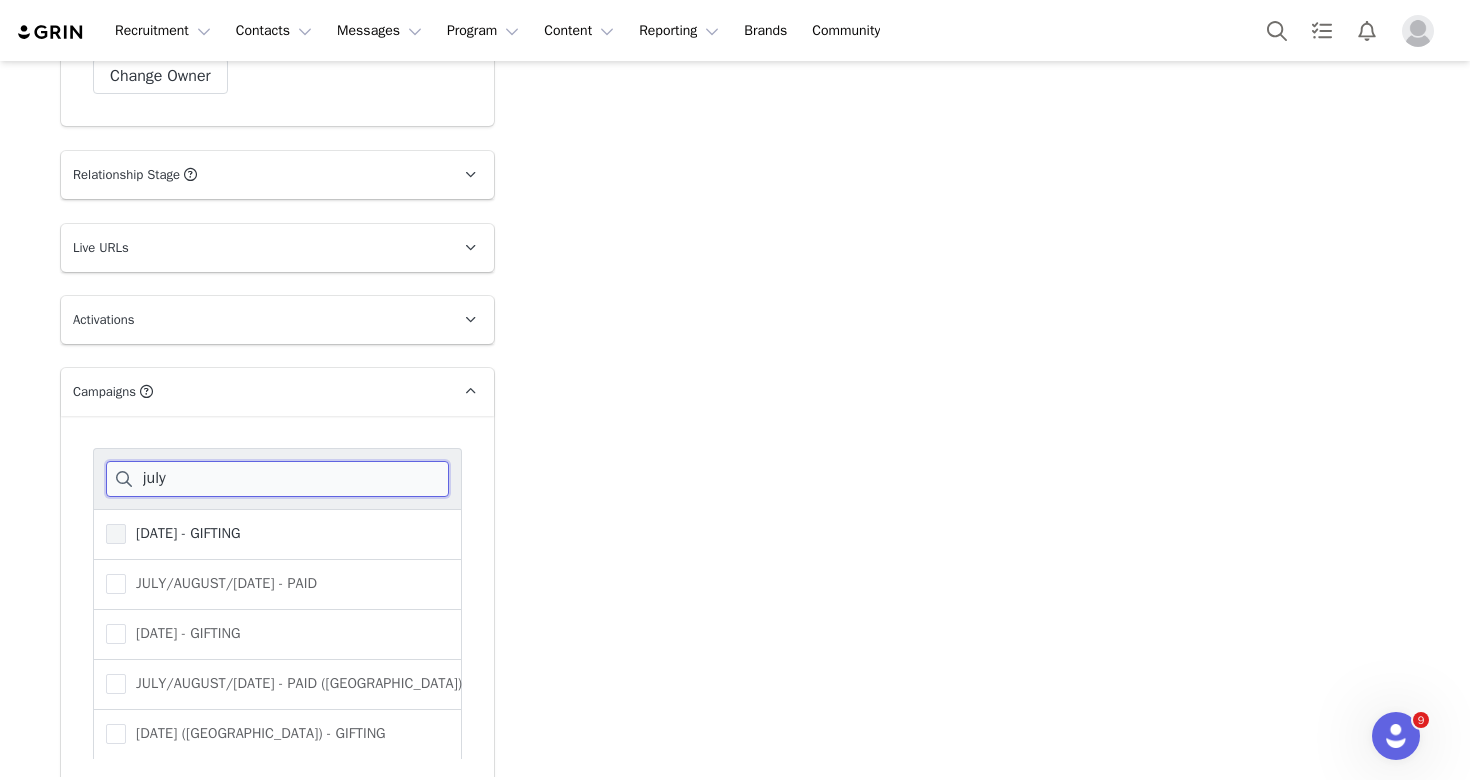 type on "july" 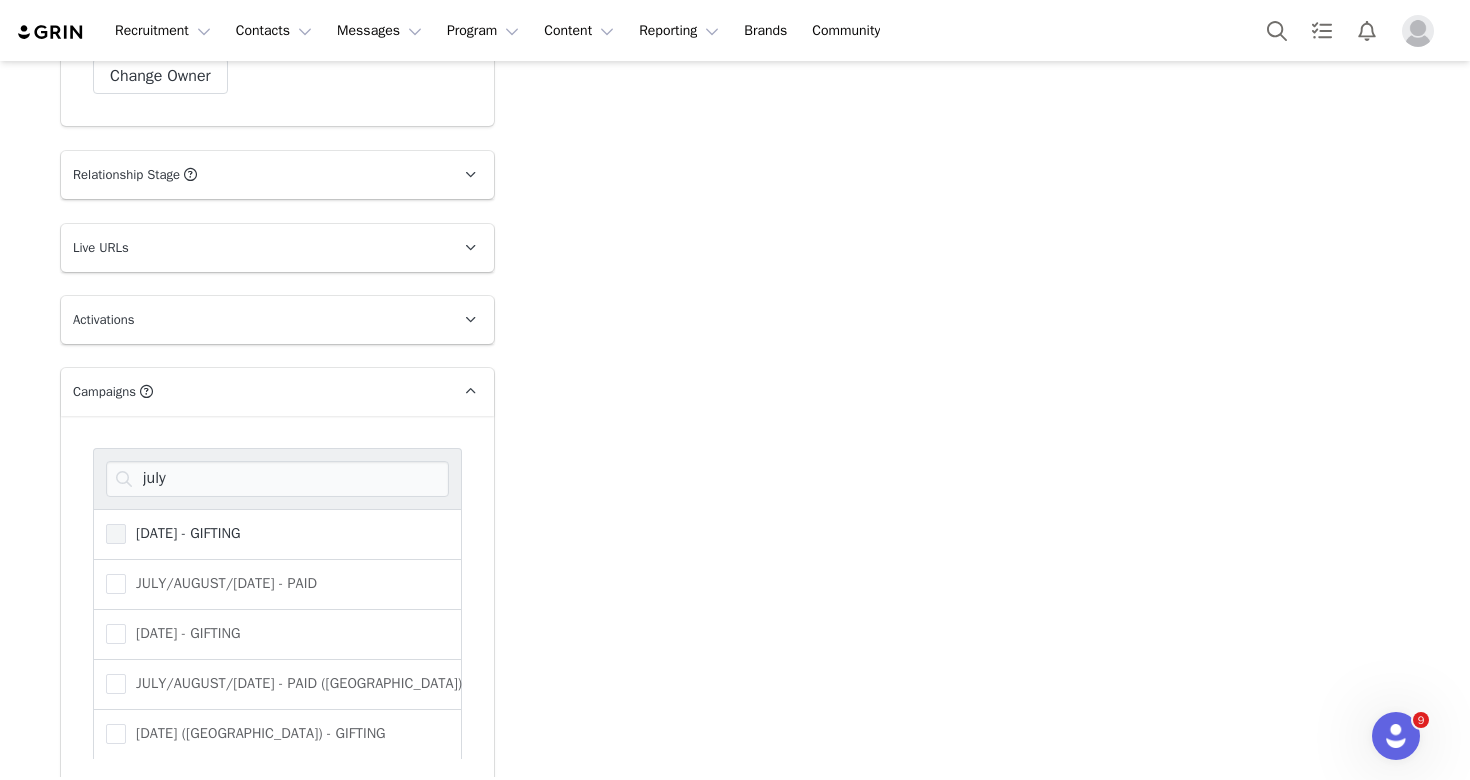 click on "[DATE] - GIFTING" at bounding box center [183, 533] 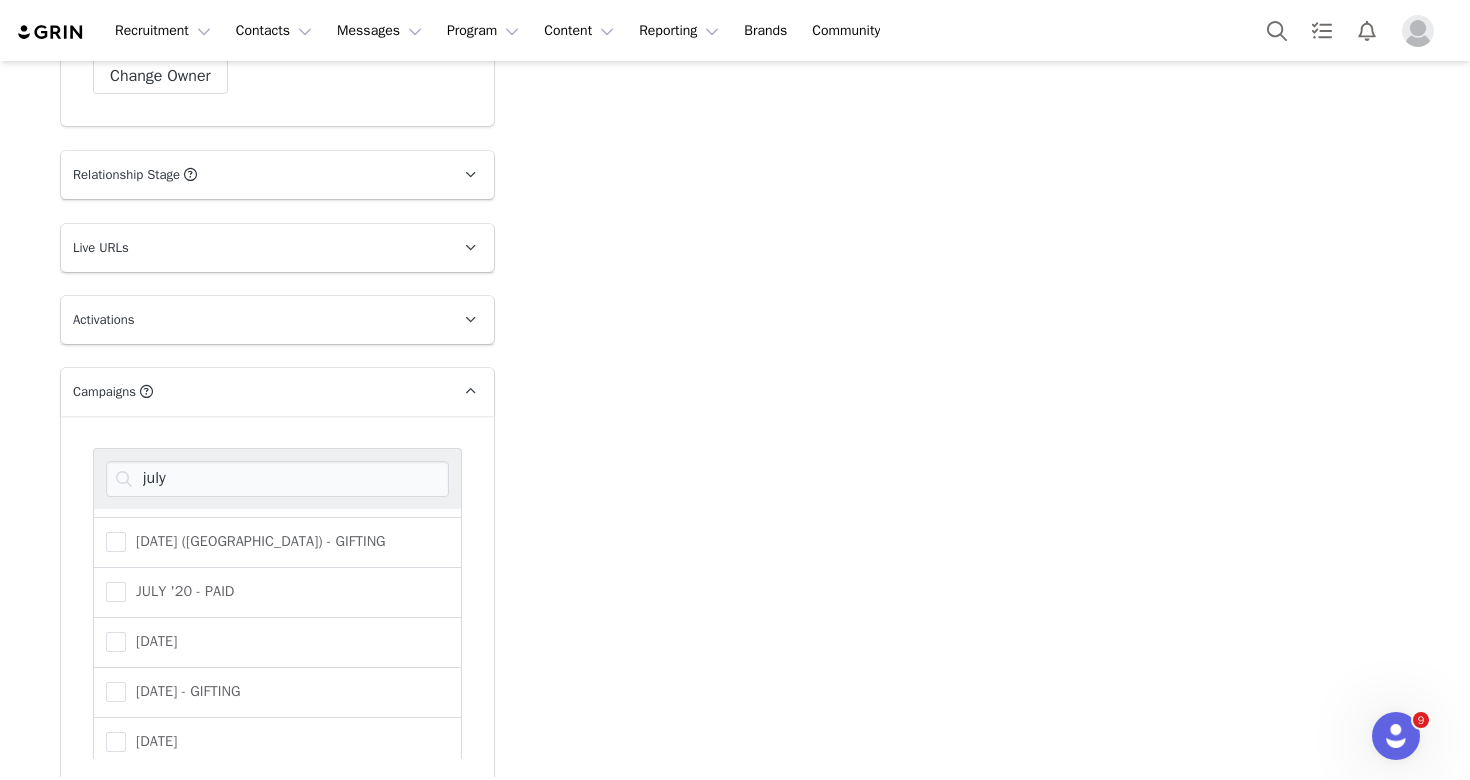 scroll, scrollTop: 290, scrollLeft: 0, axis: vertical 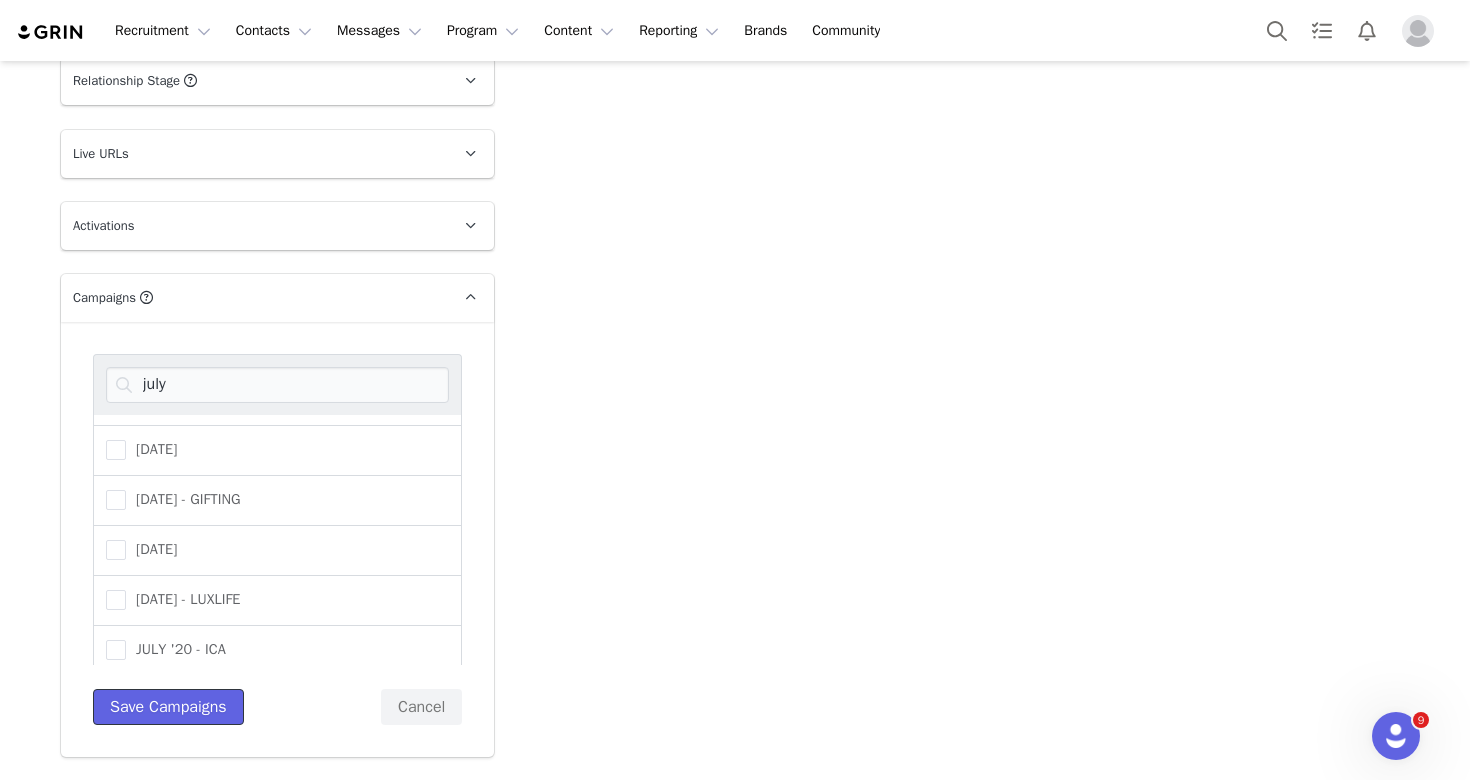click on "Save Campaigns" at bounding box center [168, 707] 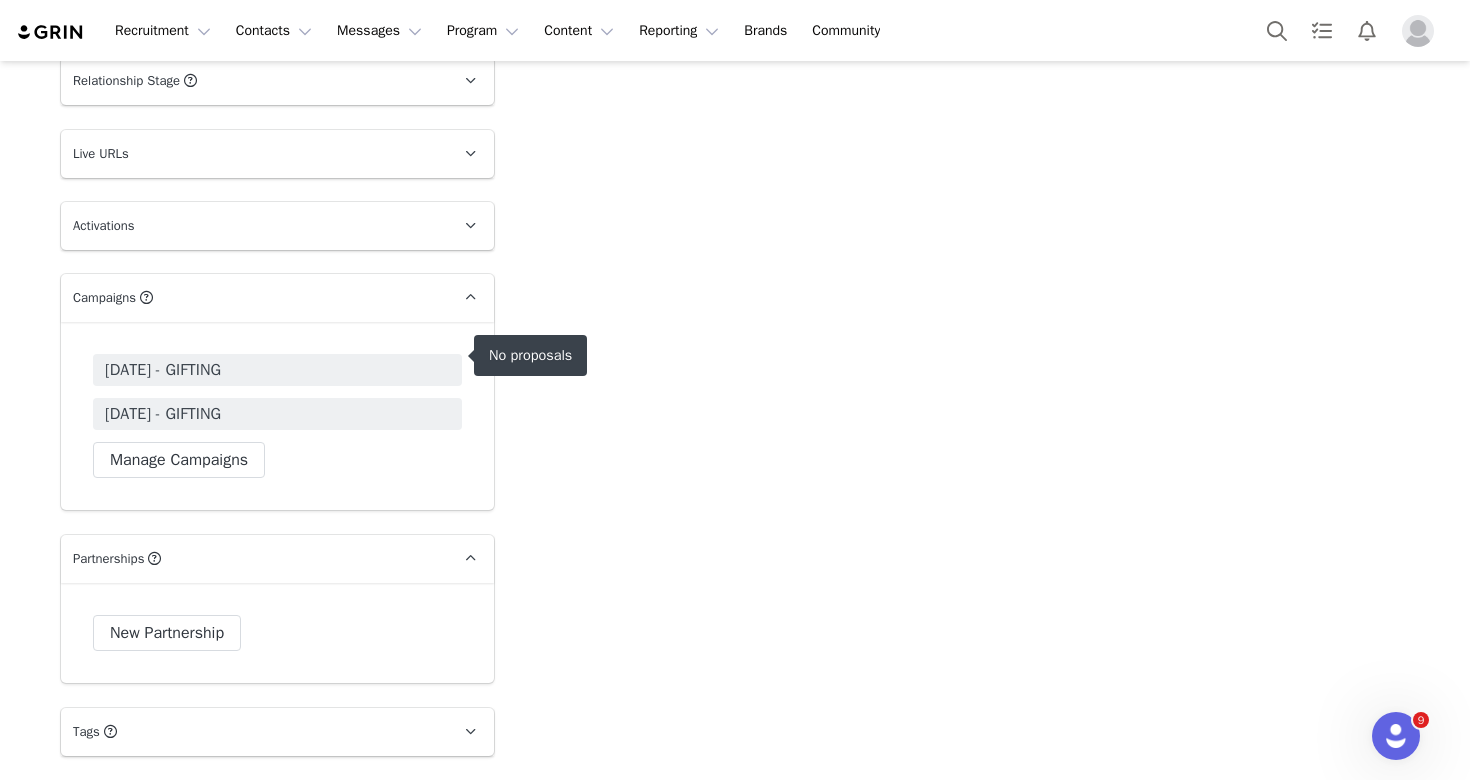 click on "JULY 25 - GIFTING" at bounding box center [277, 370] 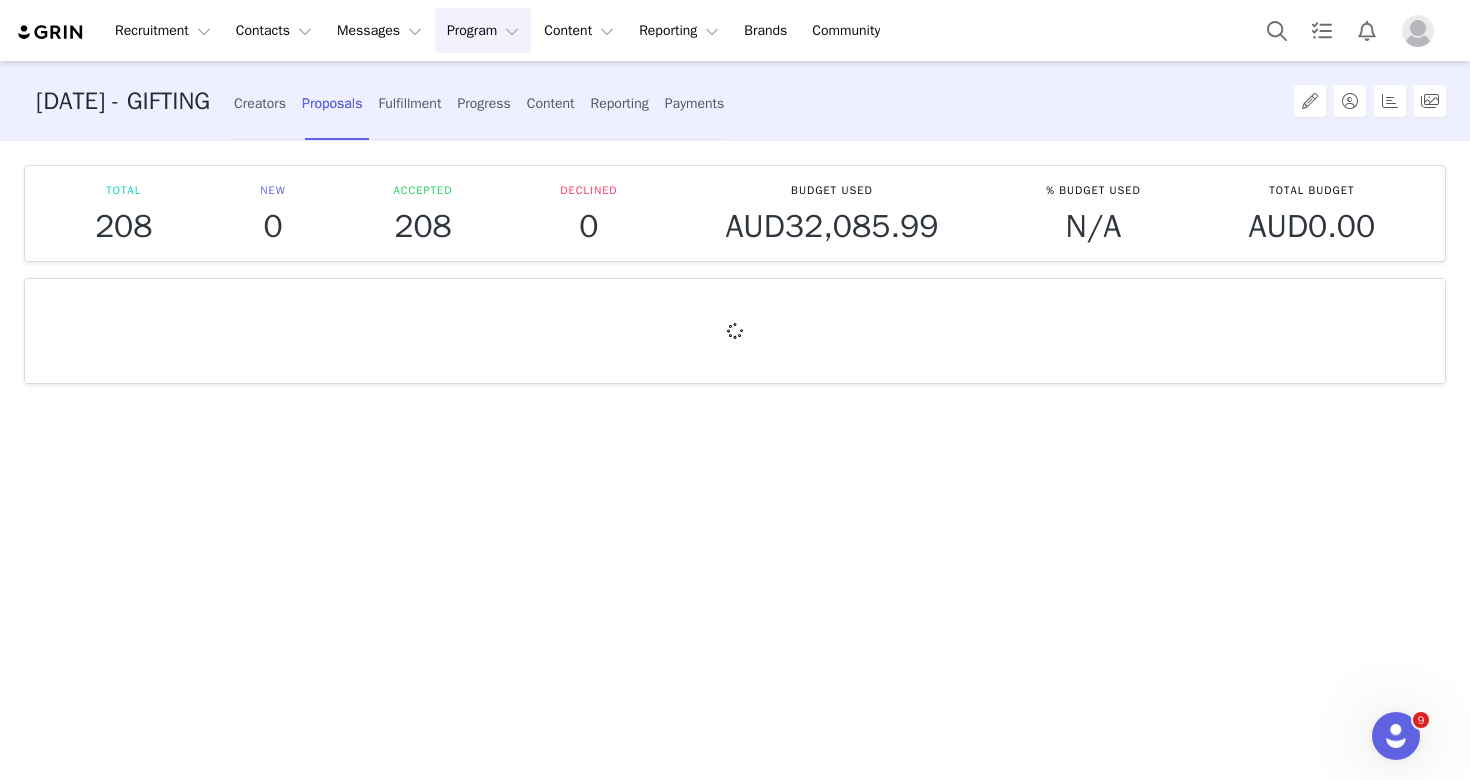 click on "Creators Proposals Fulfillment Progress Content Reporting Payments" at bounding box center [479, 103] 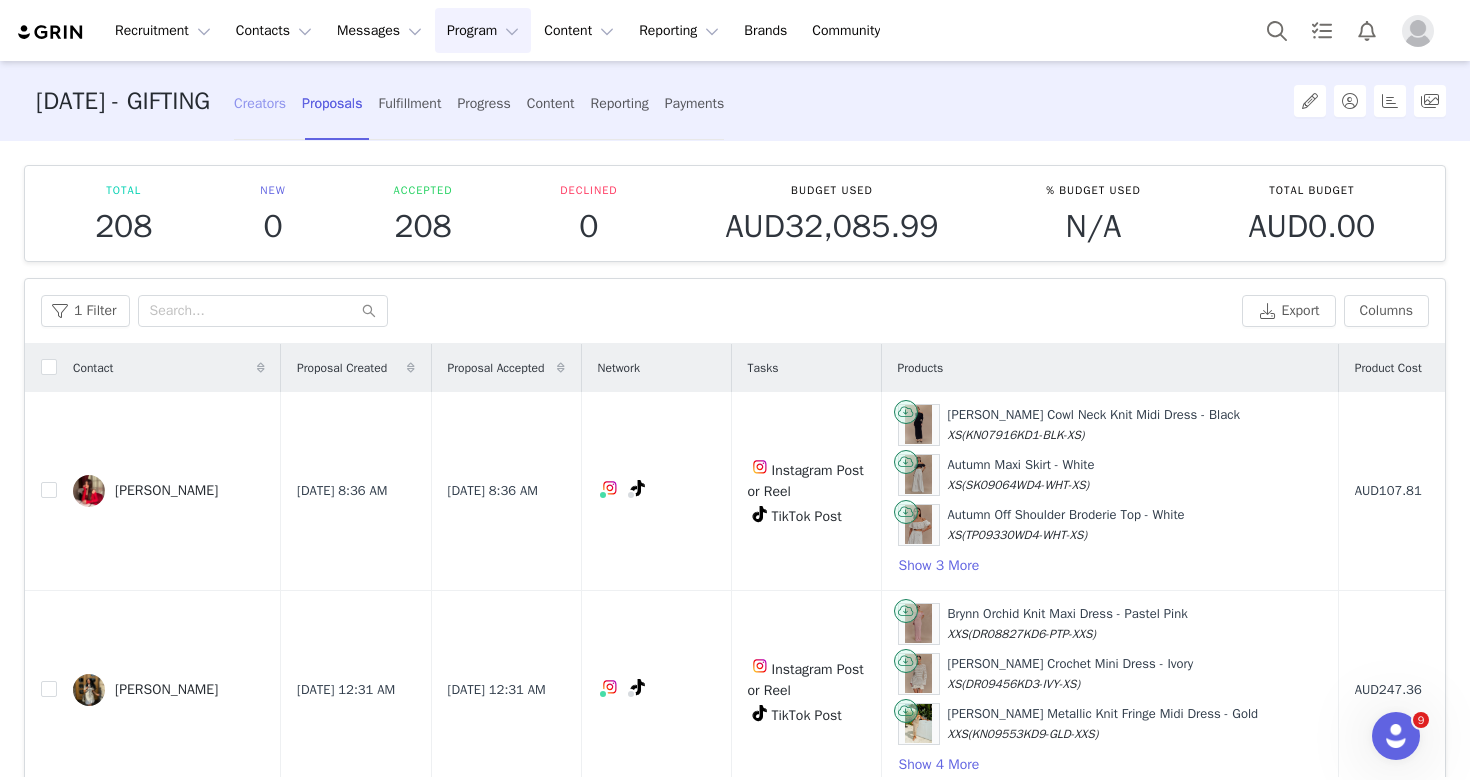 click on "Creators" at bounding box center [260, 103] 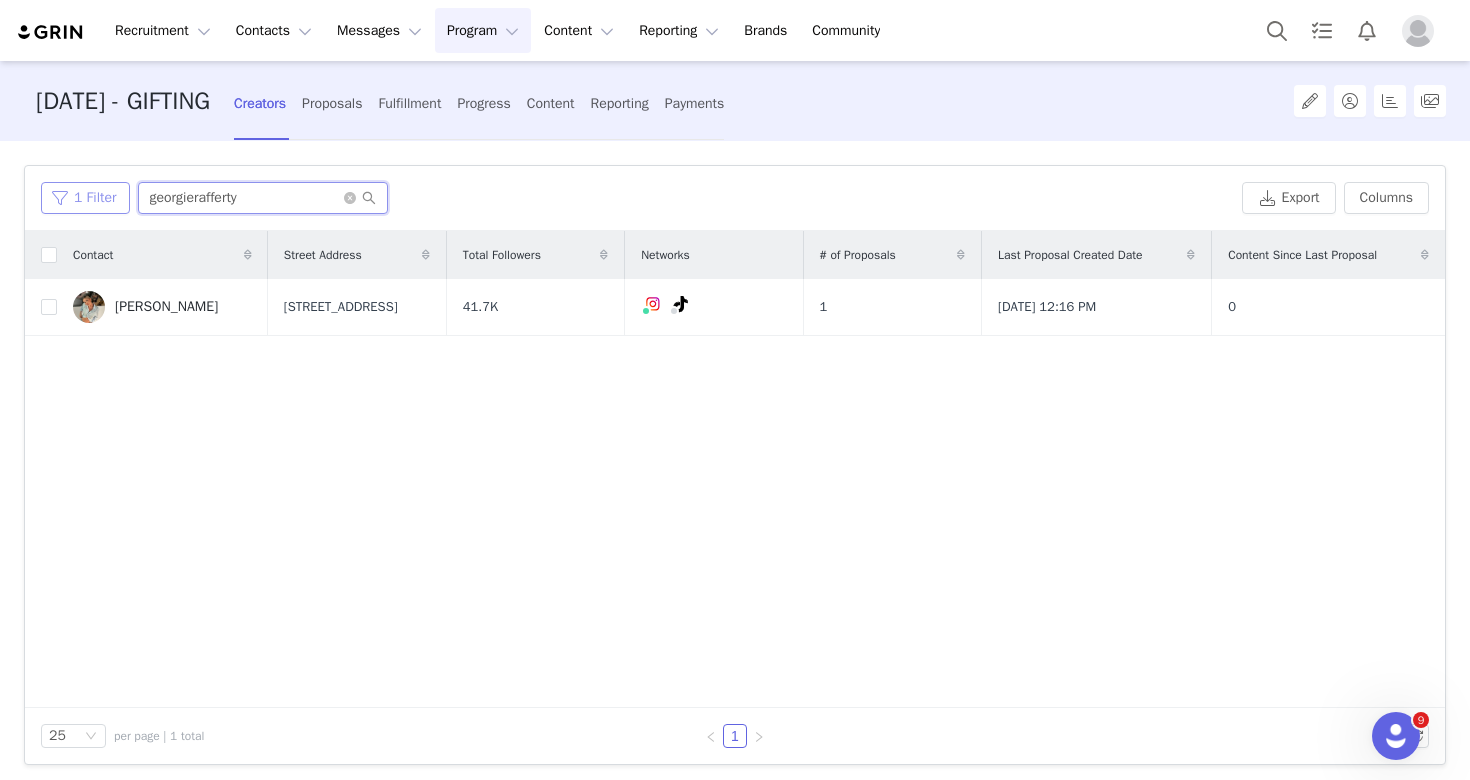 drag, startPoint x: 256, startPoint y: 201, endPoint x: 123, endPoint y: 201, distance: 133 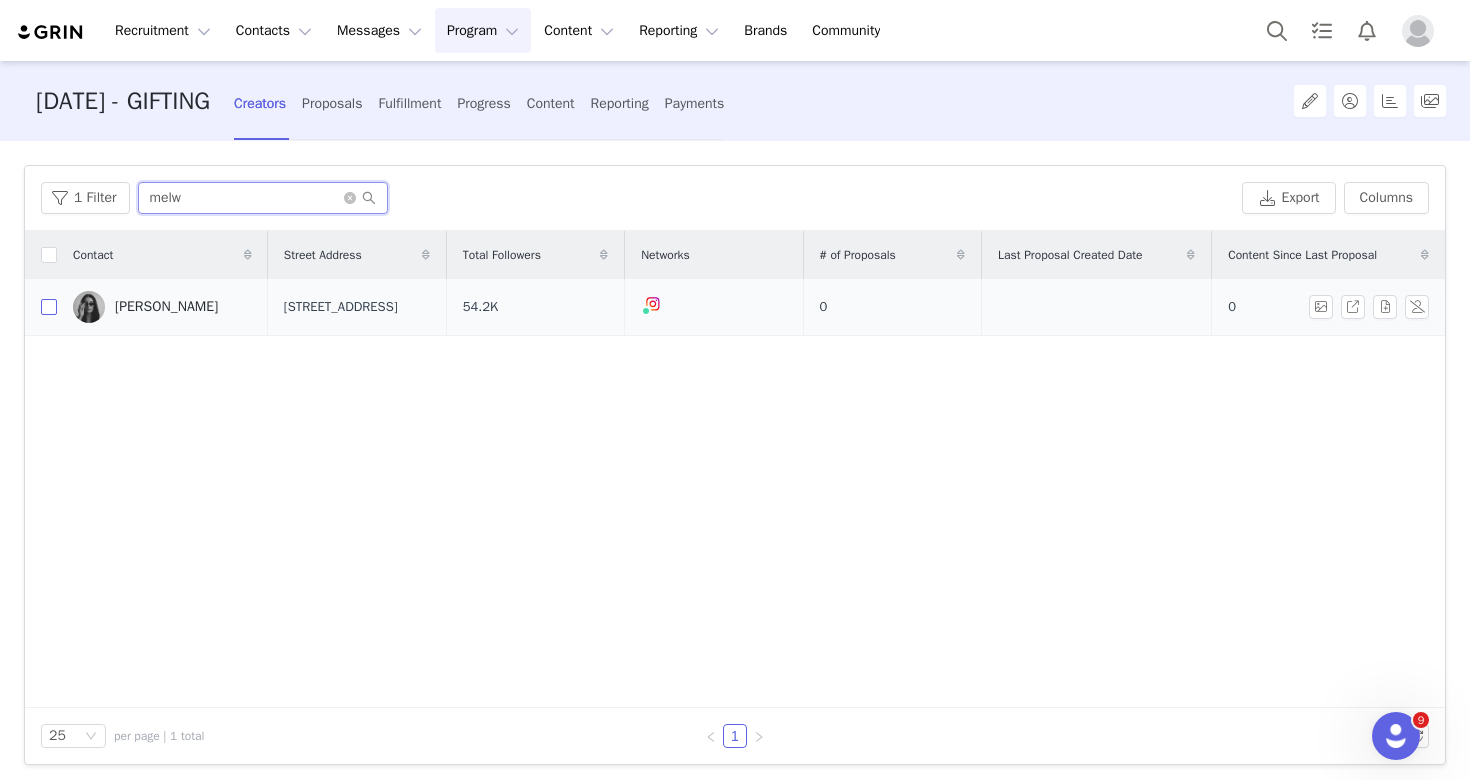 type on "melw" 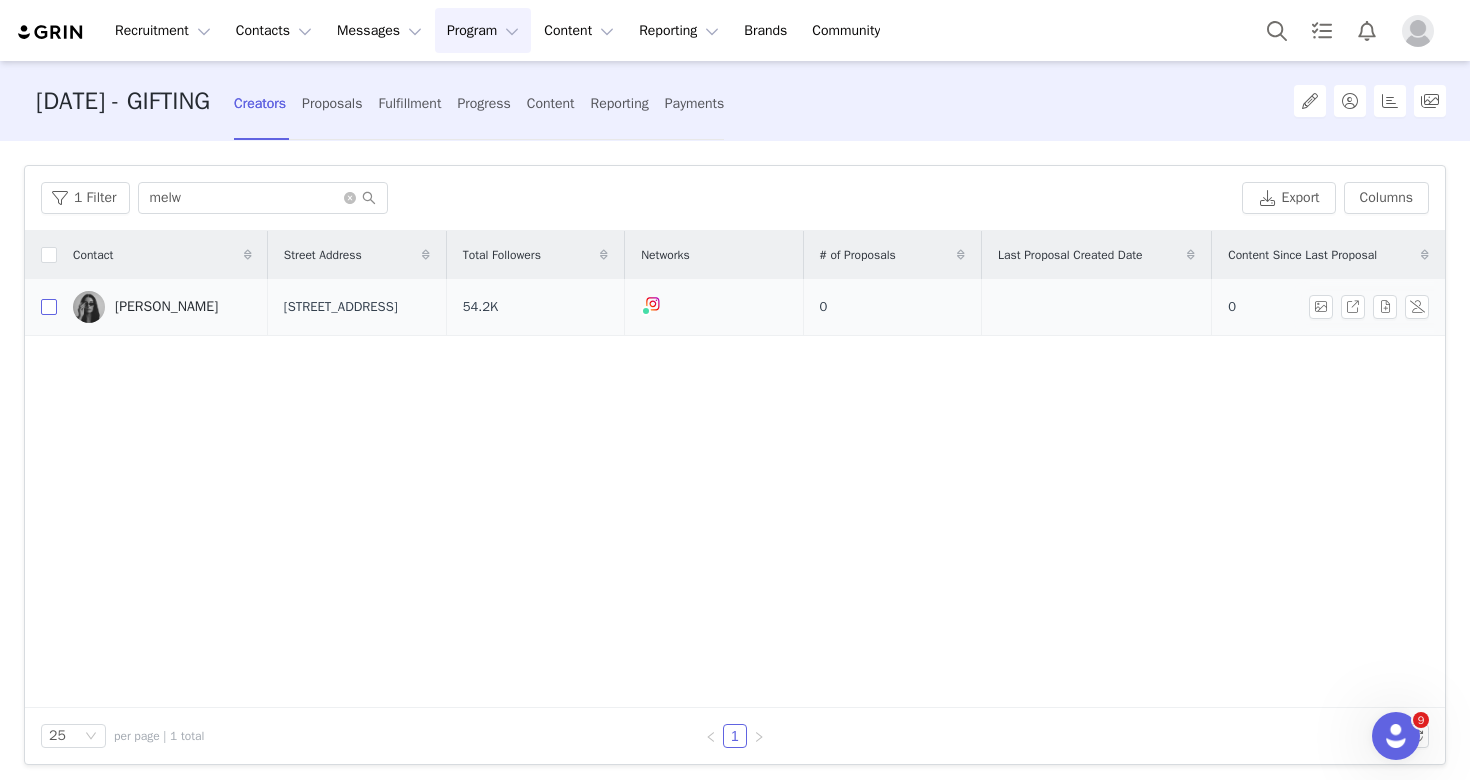 click at bounding box center (49, 307) 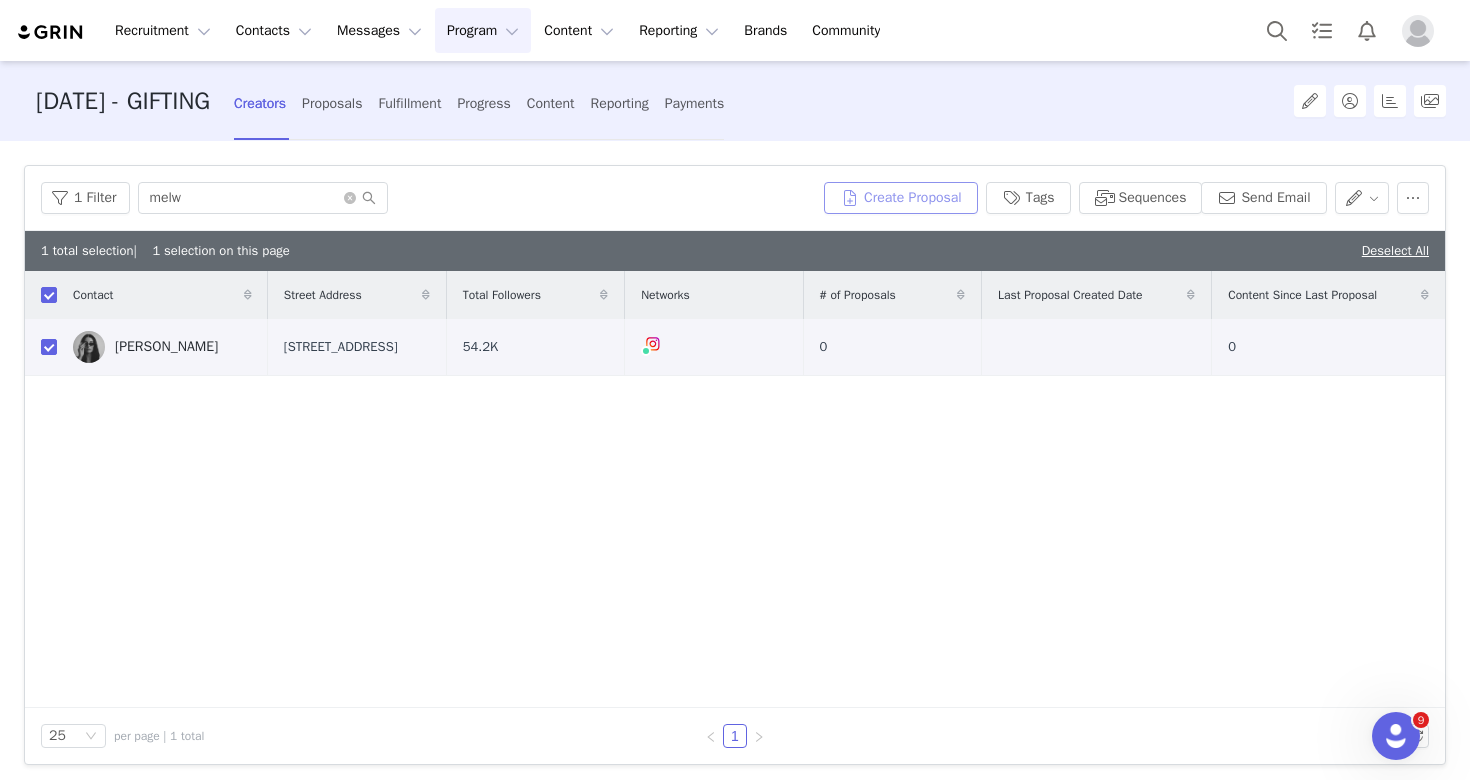 click on "Create Proposal" at bounding box center [901, 198] 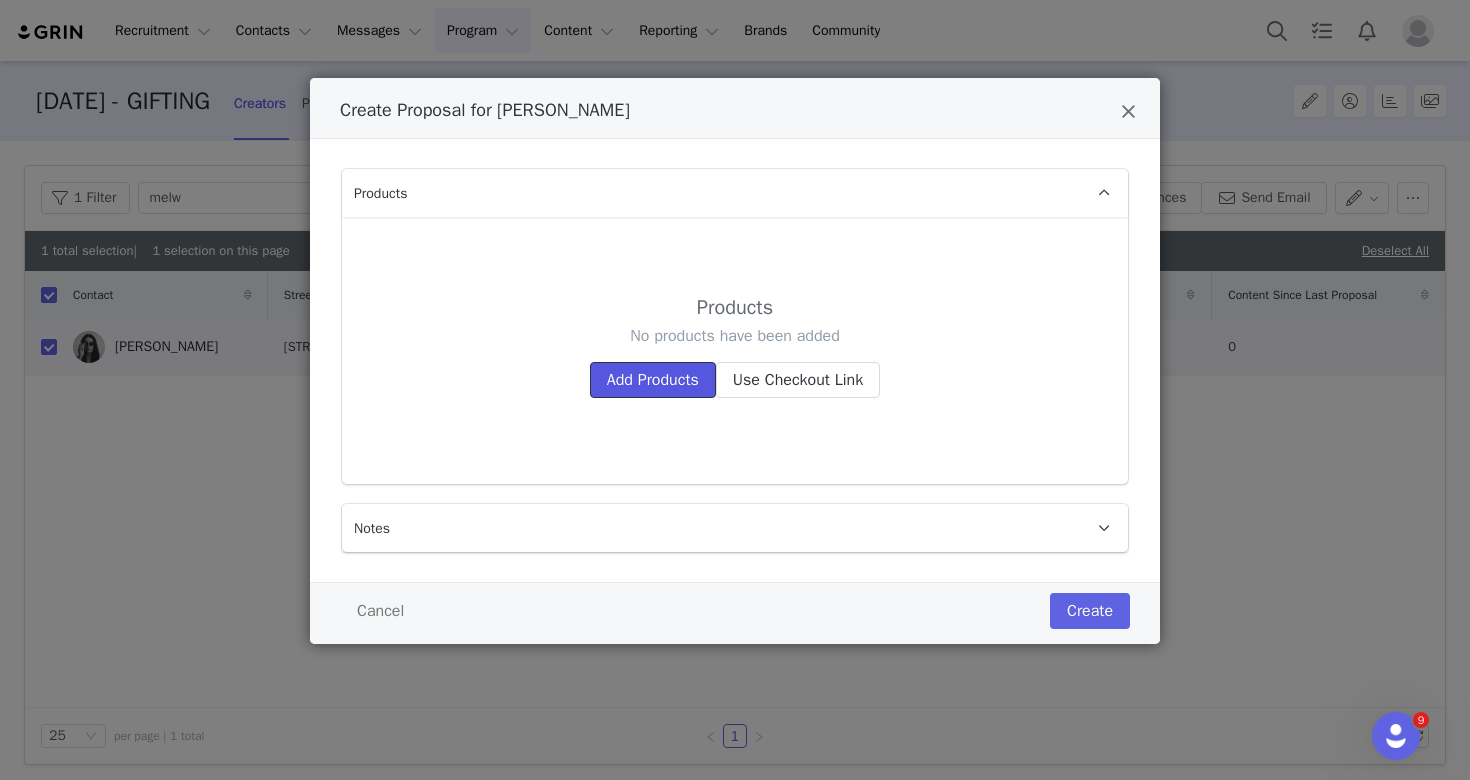click on "Add Products" at bounding box center (653, 380) 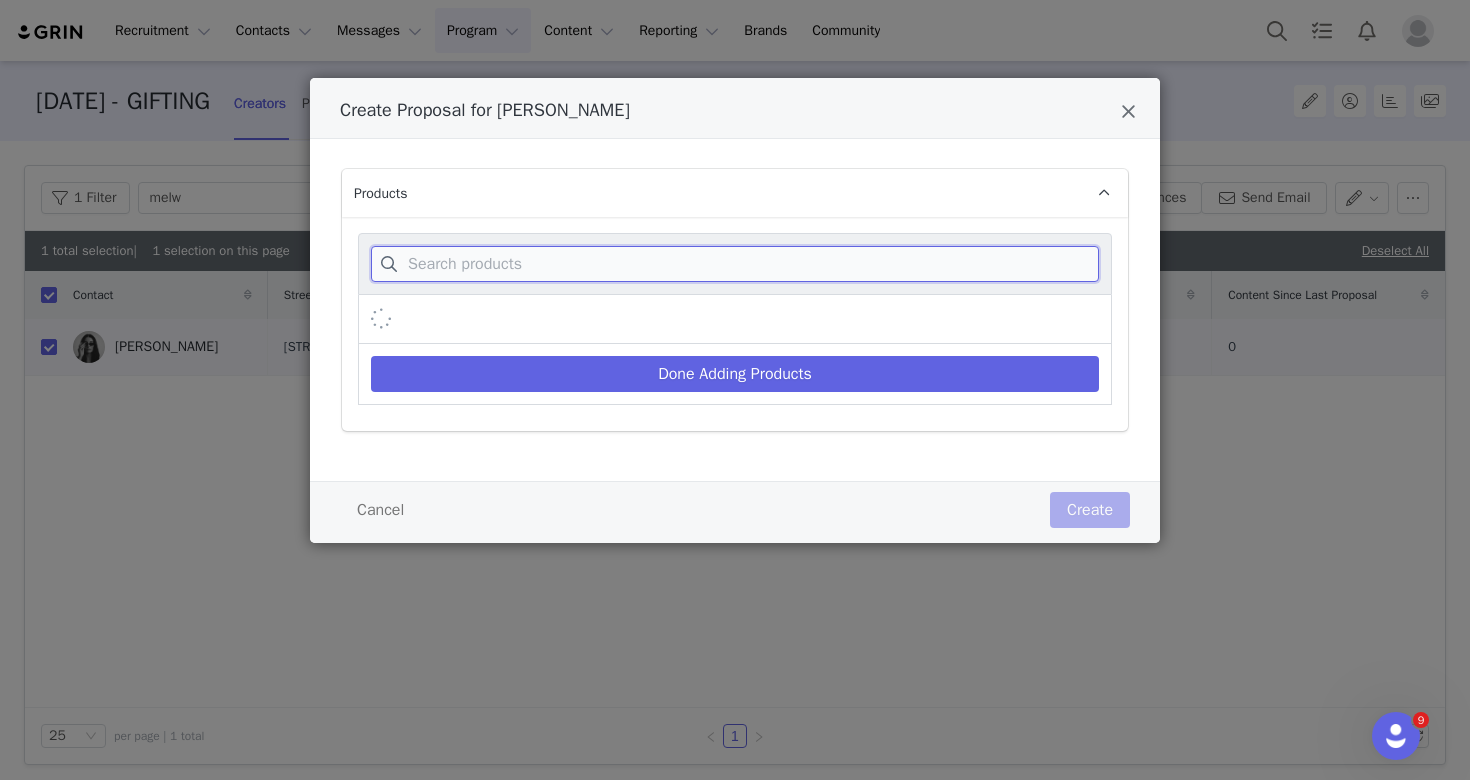 click at bounding box center (735, 264) 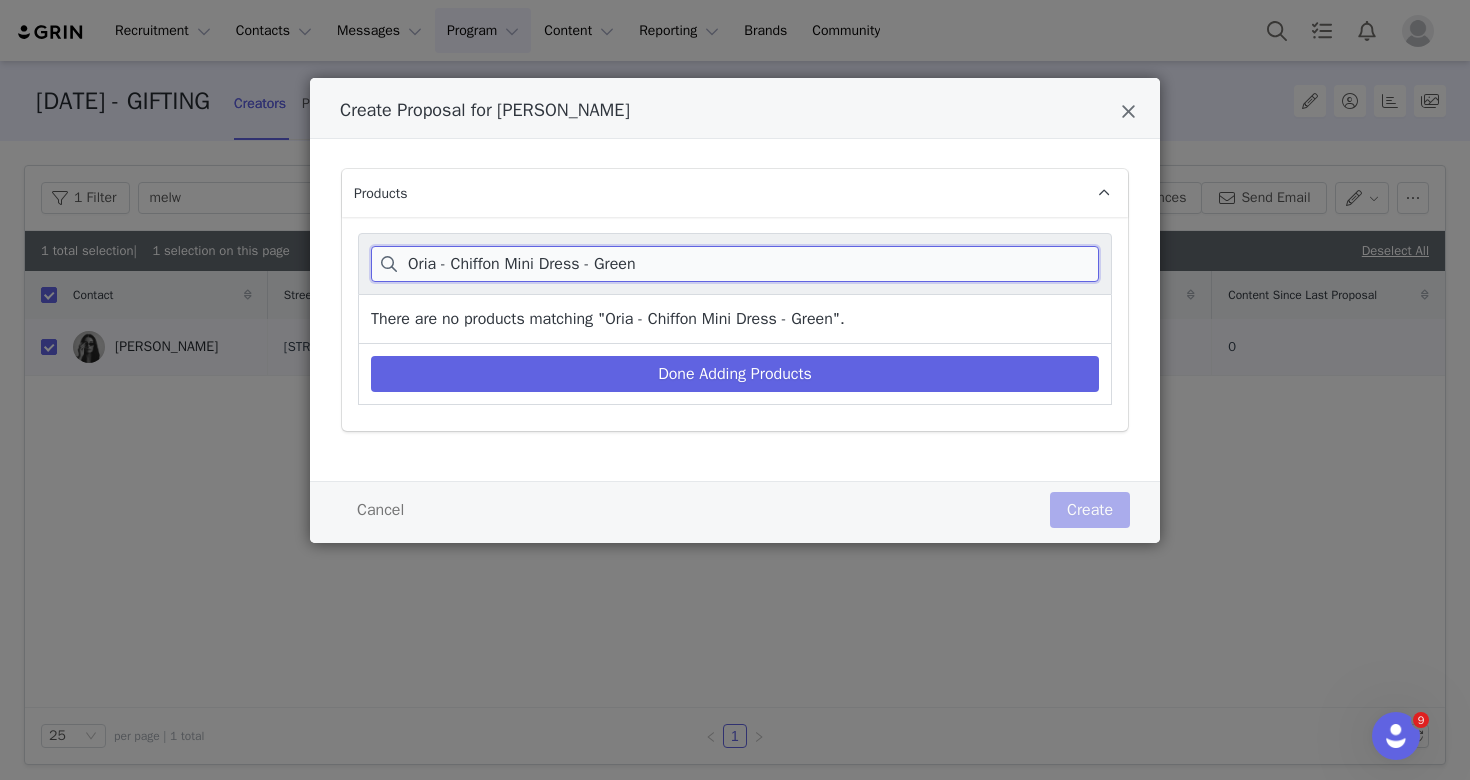click on "Oria - Chiffon Mini Dress - Green" at bounding box center [735, 264] 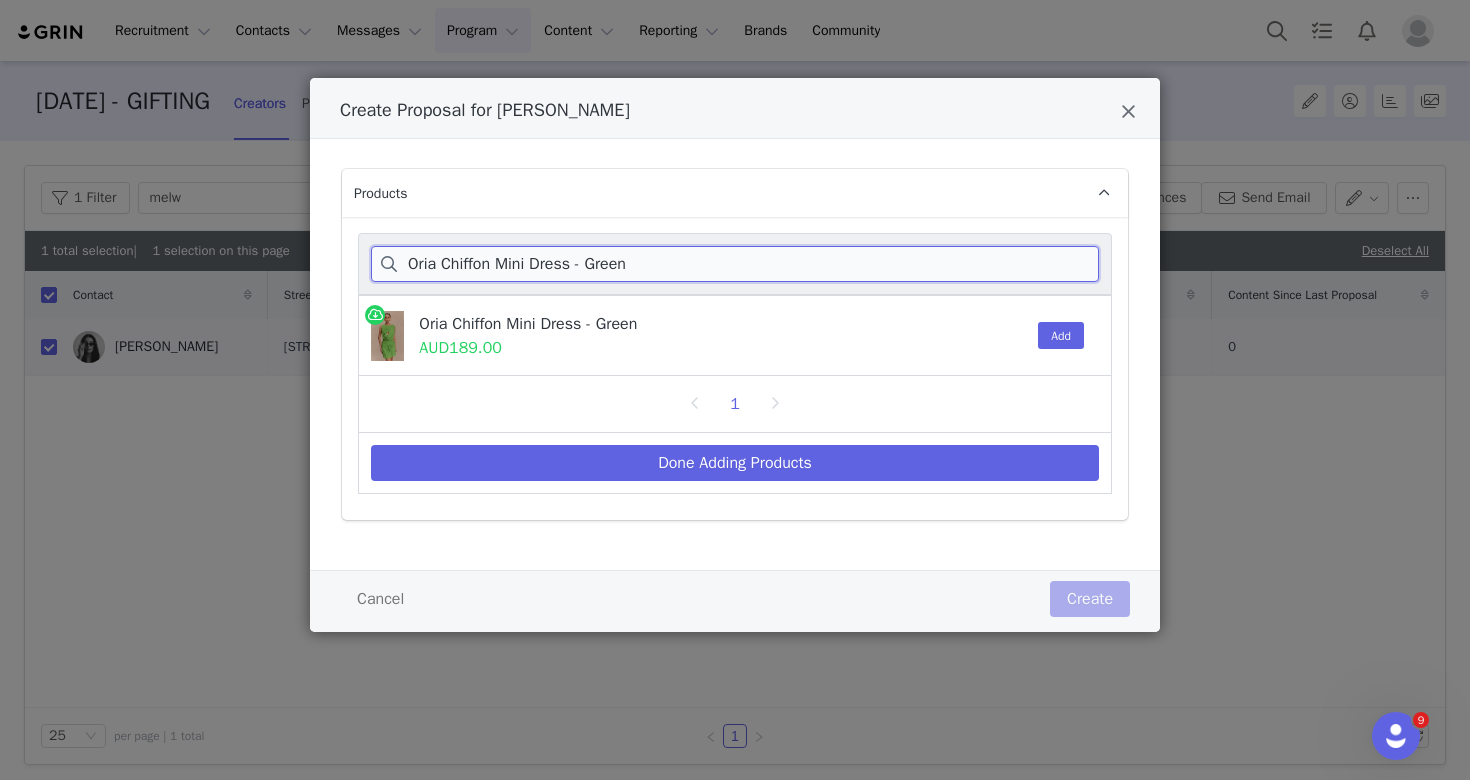 type on "Oria Chiffon Mini Dress - Green" 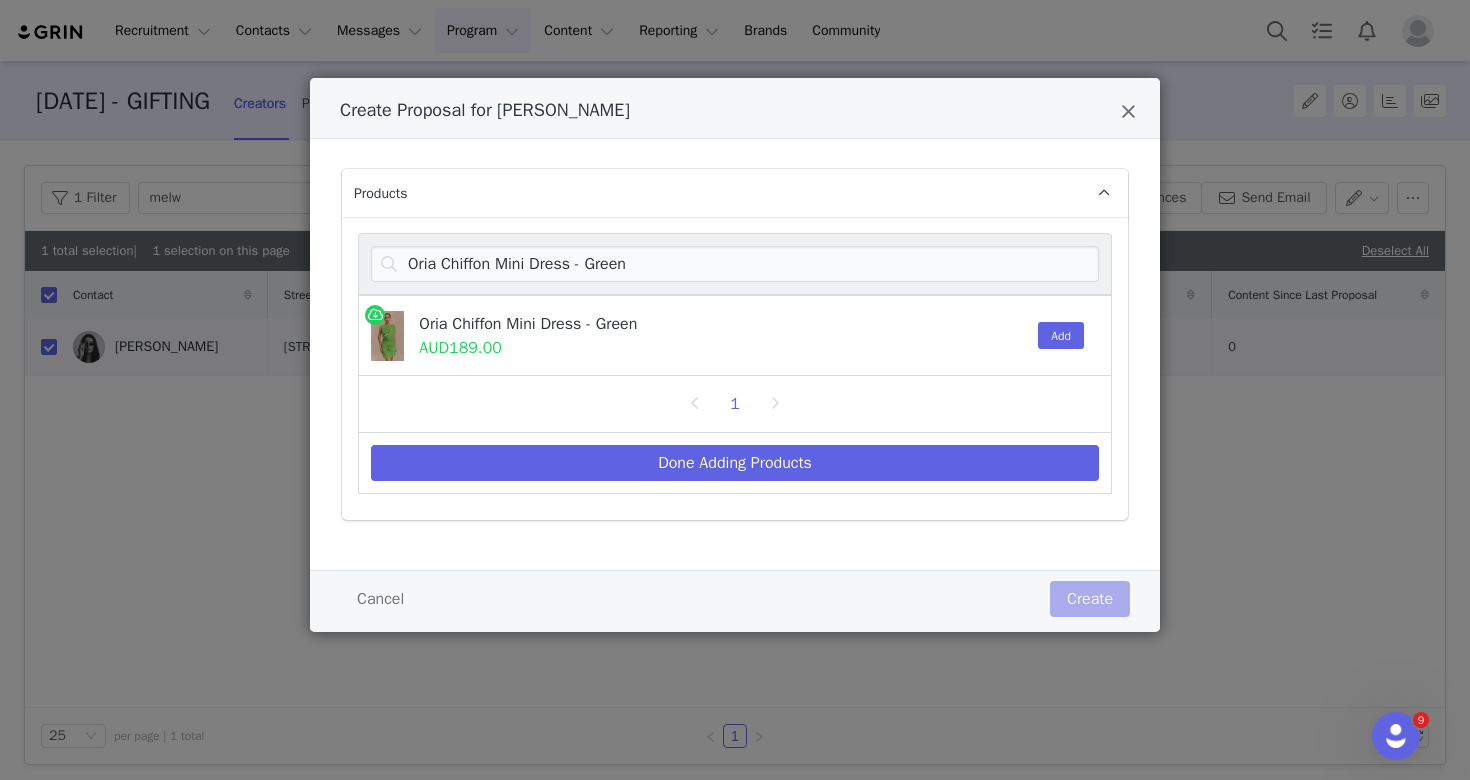 click on "Add" at bounding box center (1056, 335) 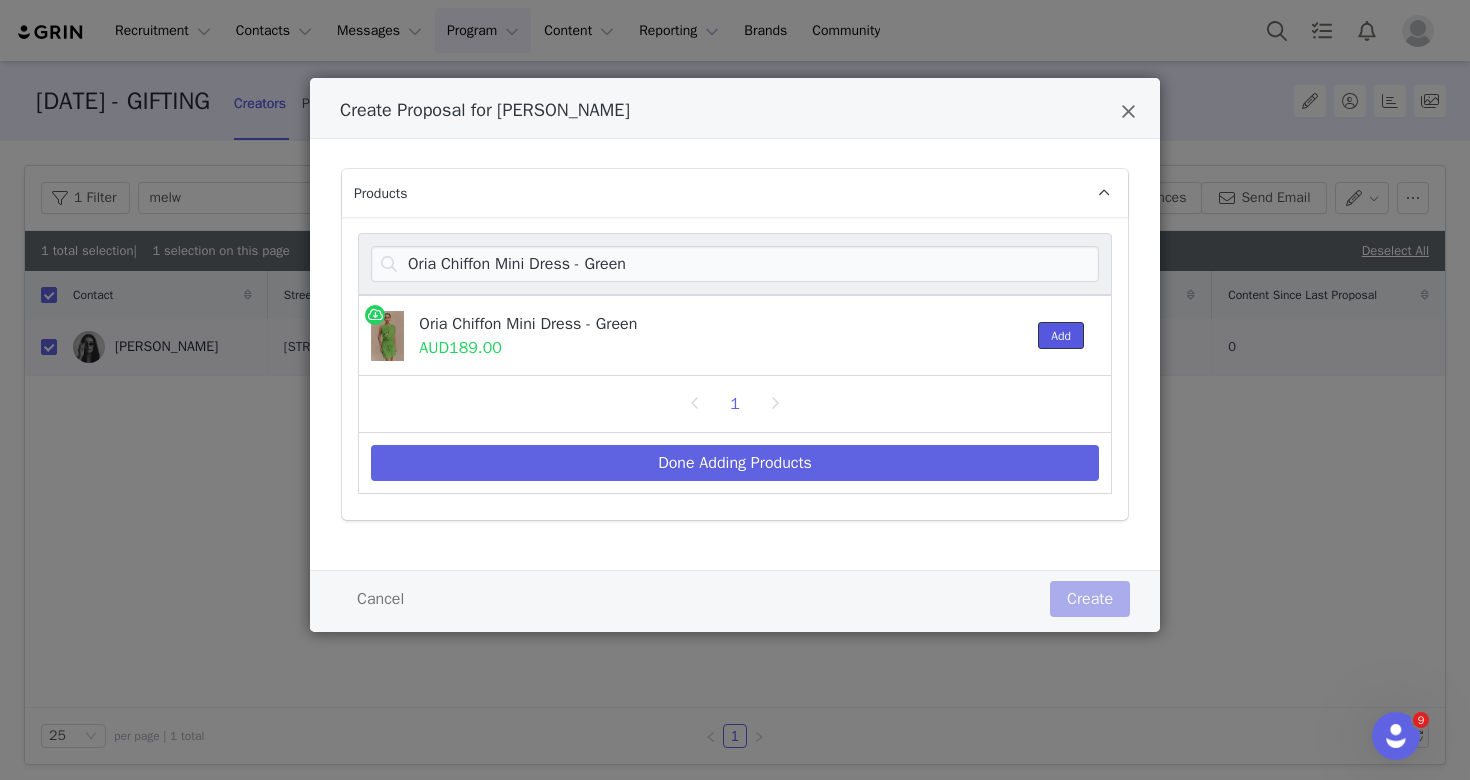 click on "Add" at bounding box center (1061, 335) 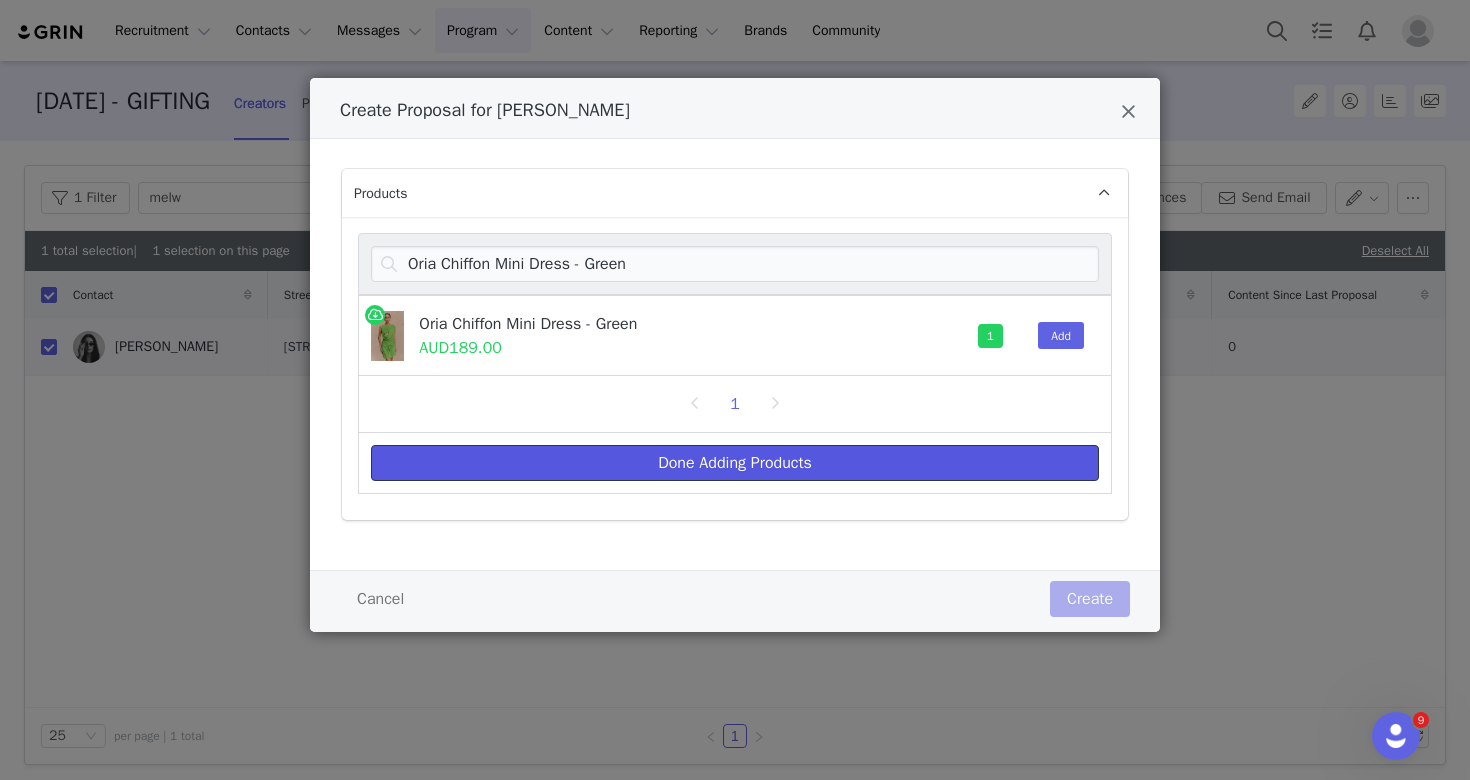 click on "Done Adding Products" at bounding box center (735, 463) 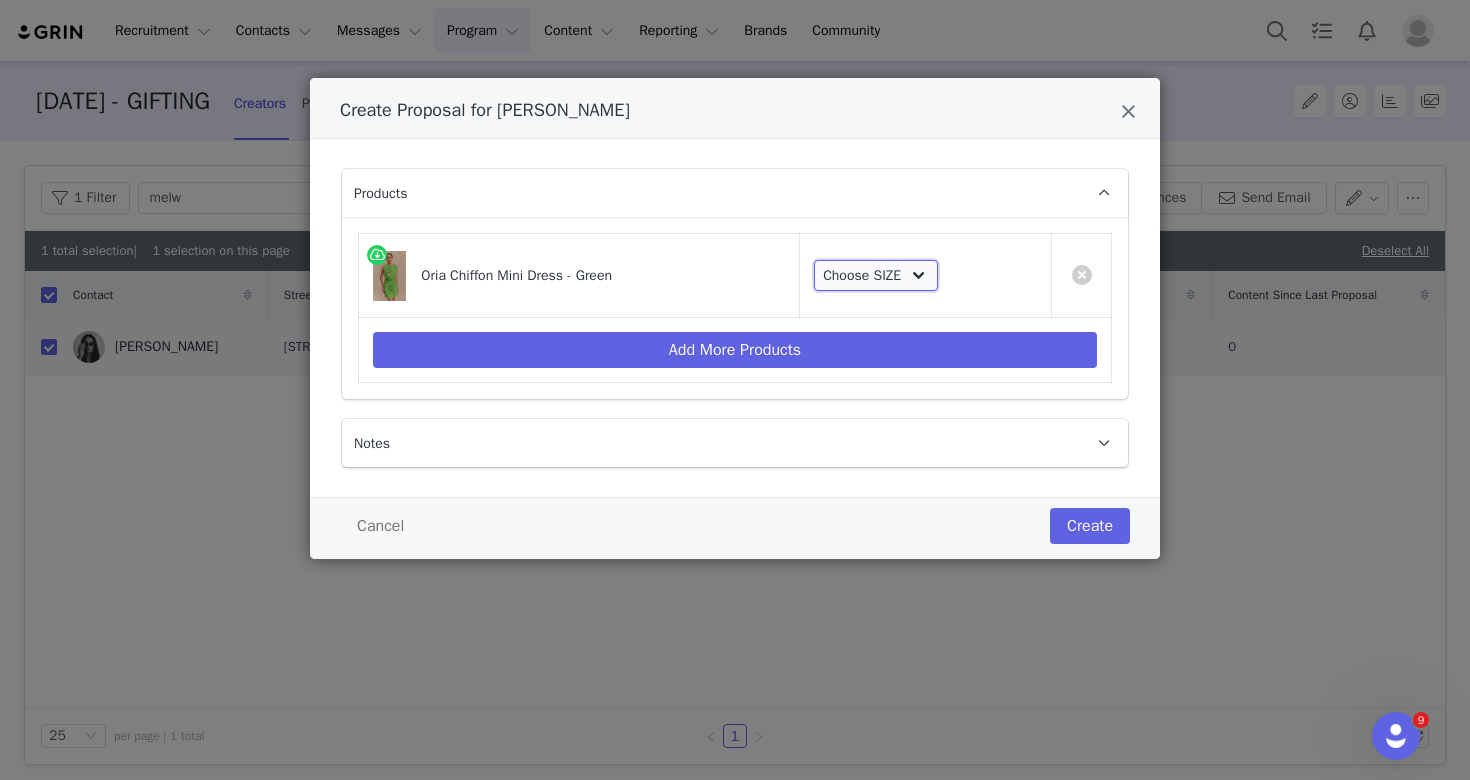 click on "Choose SIZE  XXS   XS   S   M   L   XL   XXL   3XL" at bounding box center (876, 276) 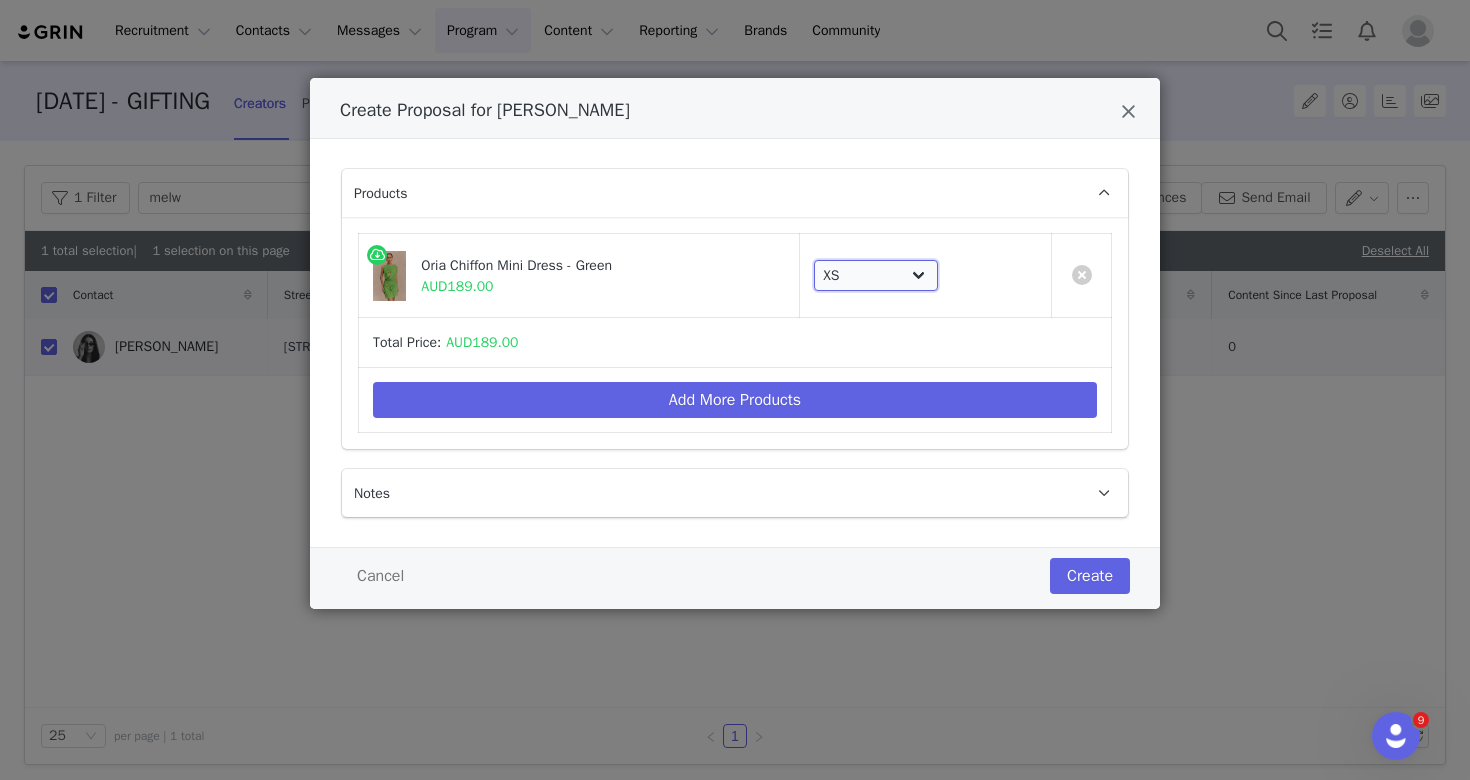 click on "Choose SIZE  XXS   XS   S   M   L   XL   XXL   3XL" at bounding box center [876, 276] 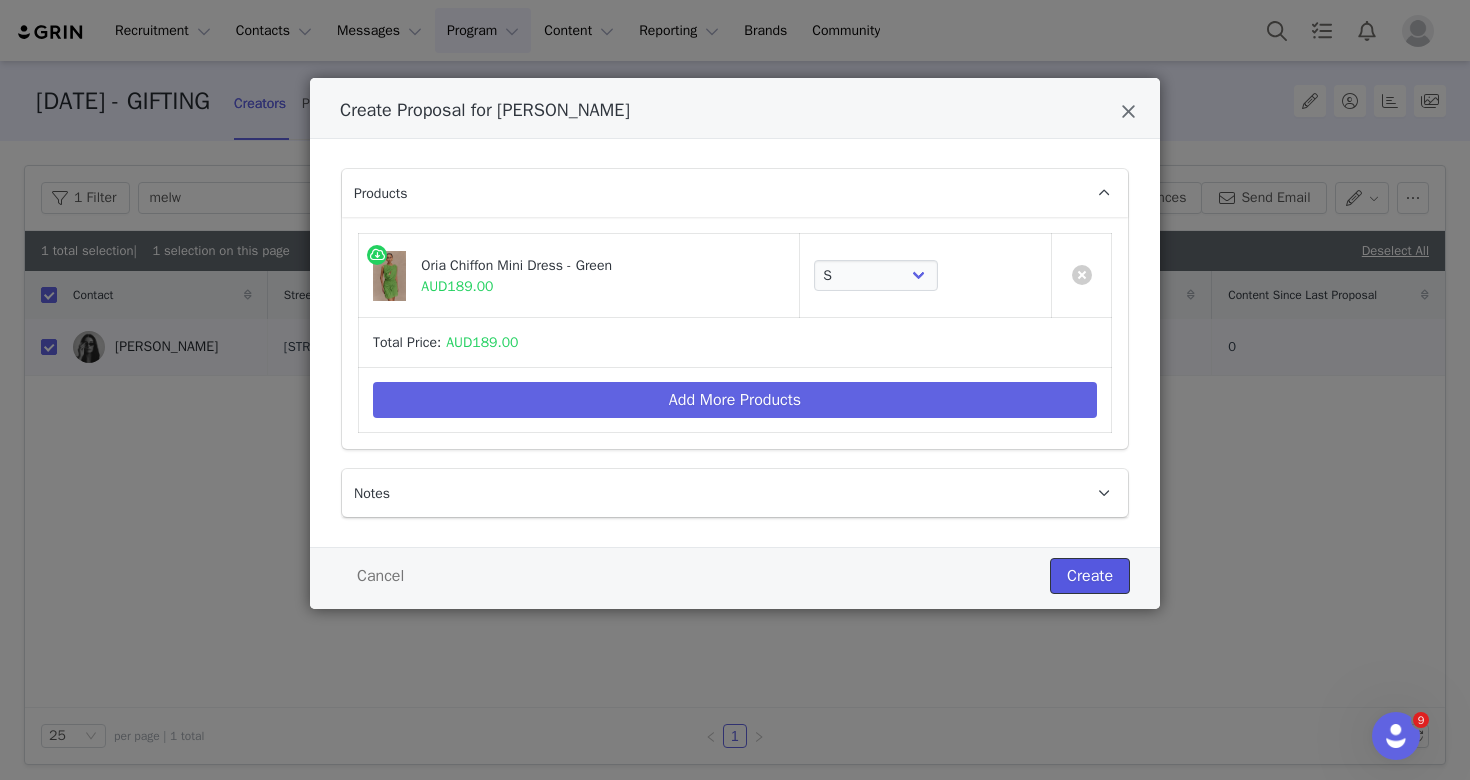 click on "Create" at bounding box center (1090, 576) 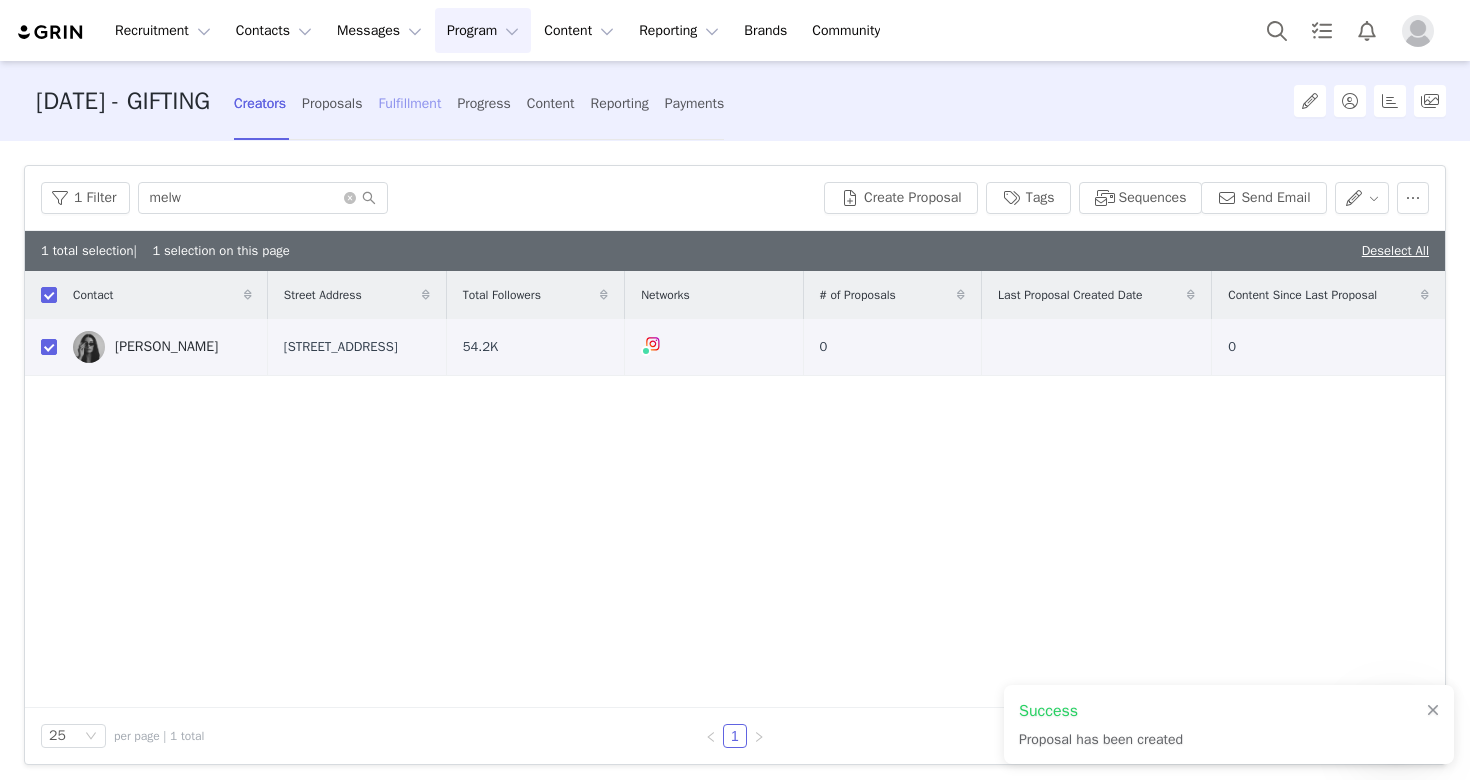 click on "Fulfillment" at bounding box center (409, 103) 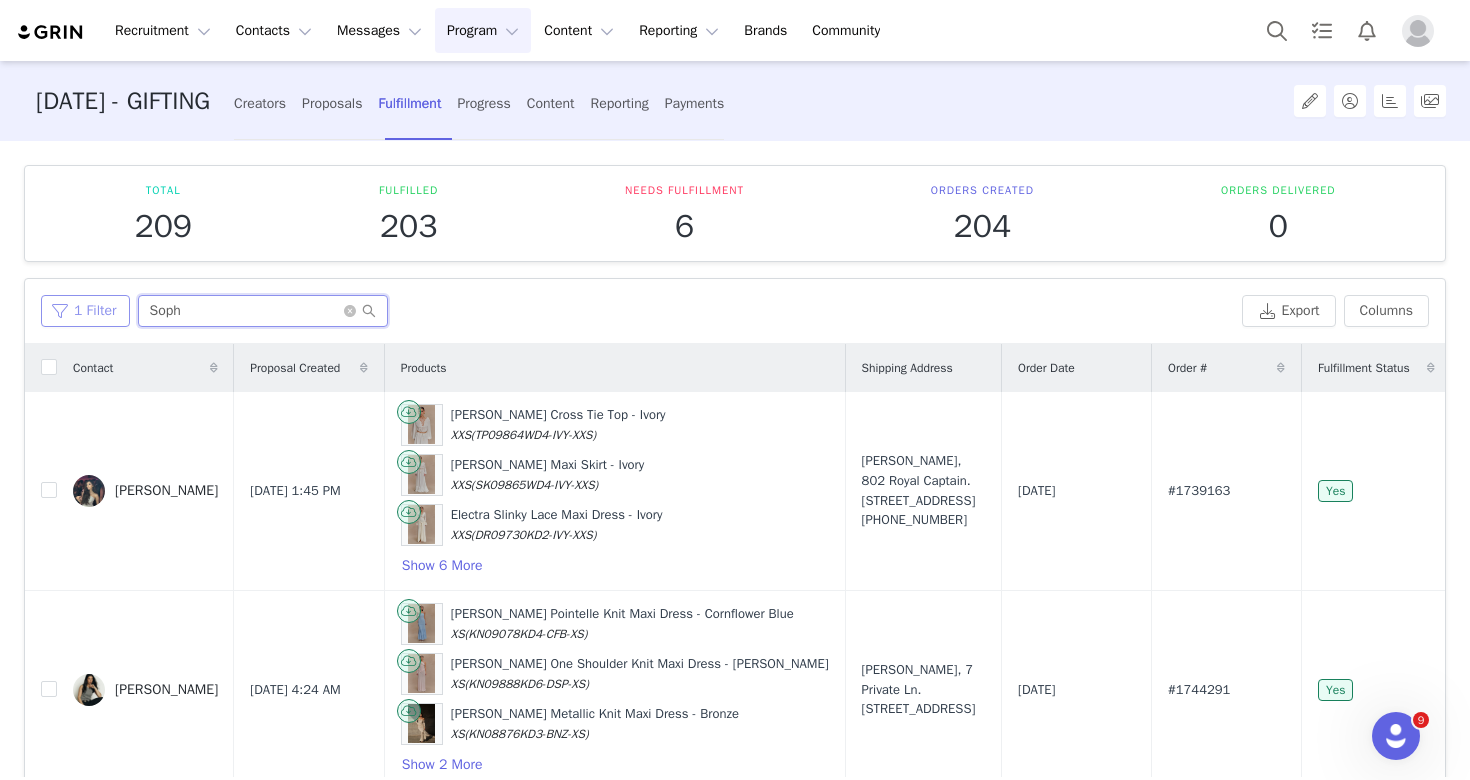 drag, startPoint x: 211, startPoint y: 315, endPoint x: 99, endPoint y: 305, distance: 112.44554 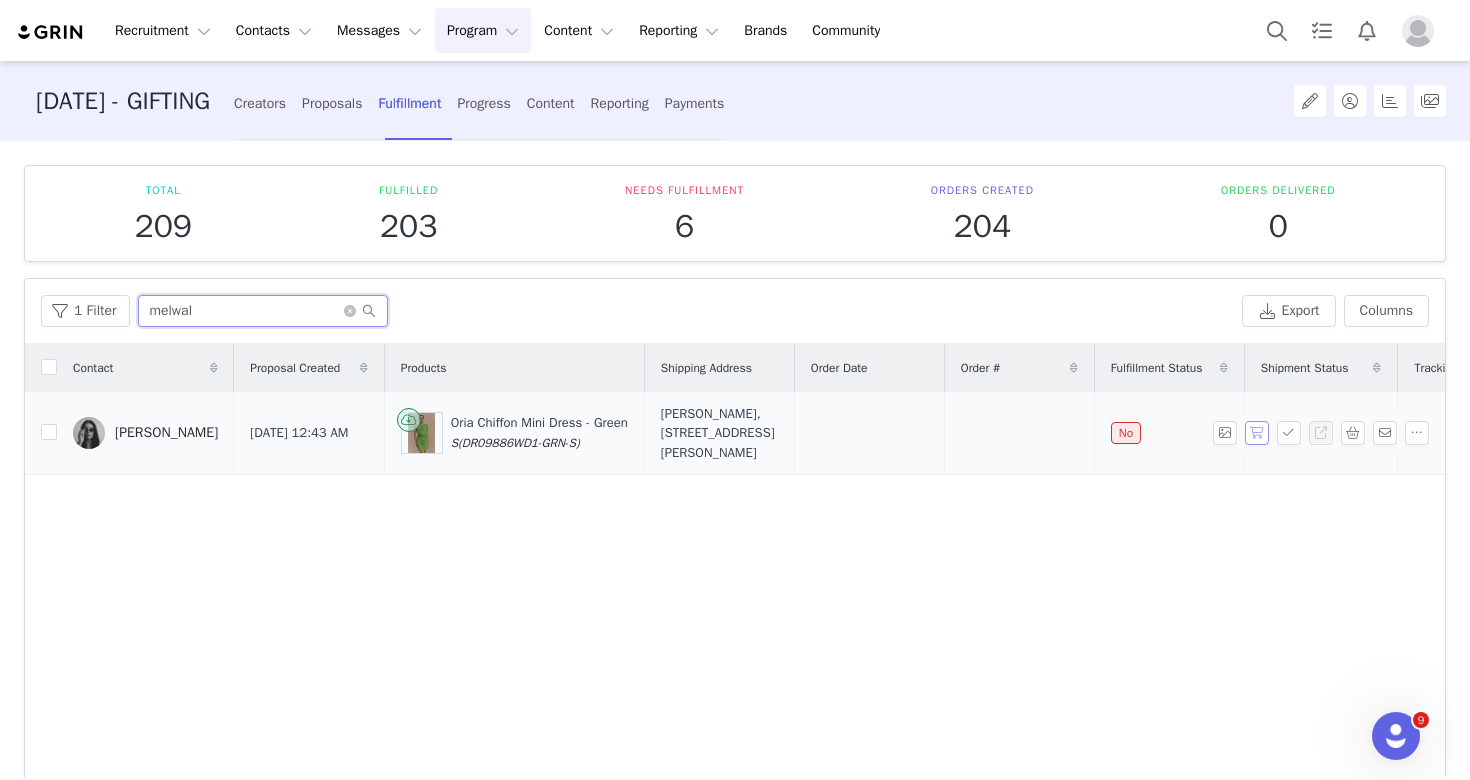 type on "melwal" 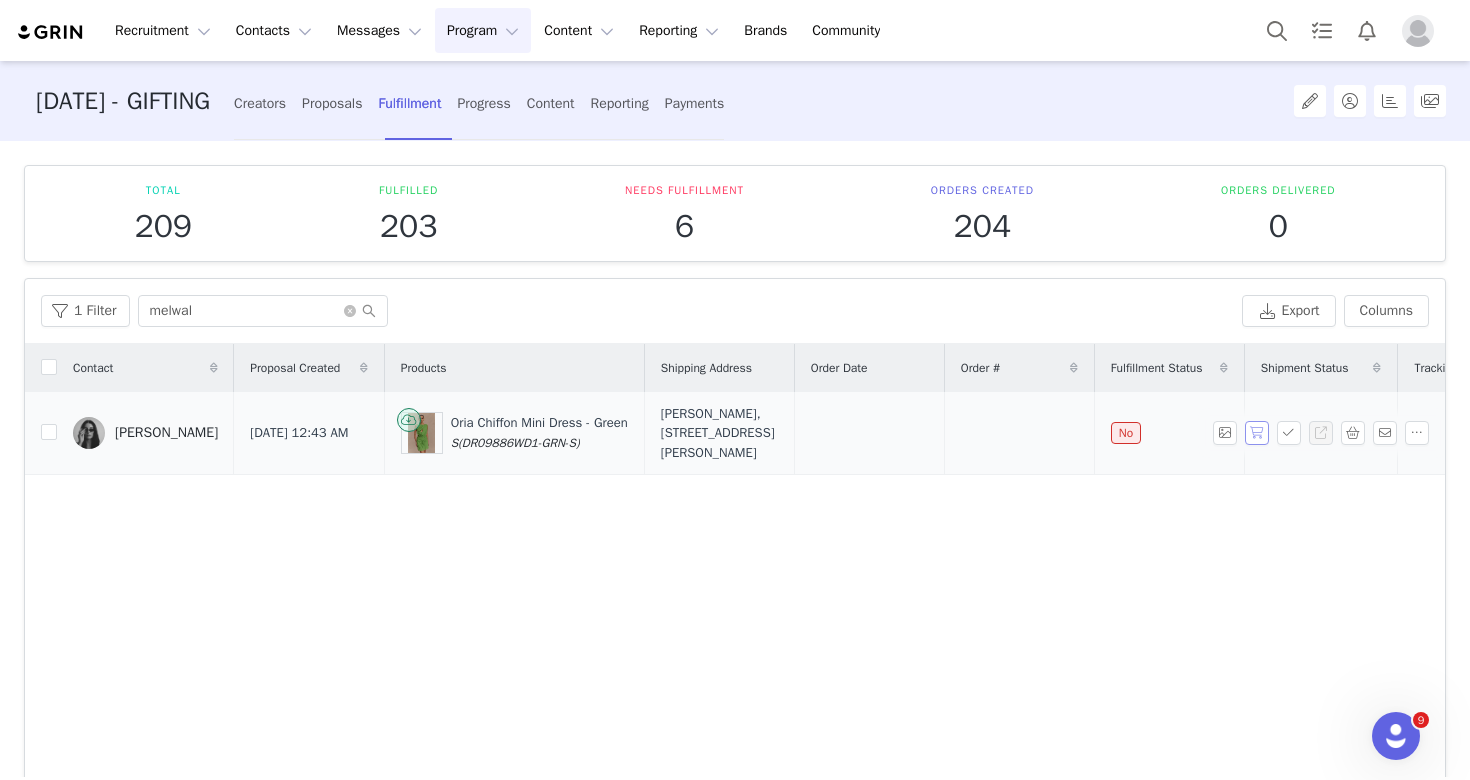 click at bounding box center [1257, 433] 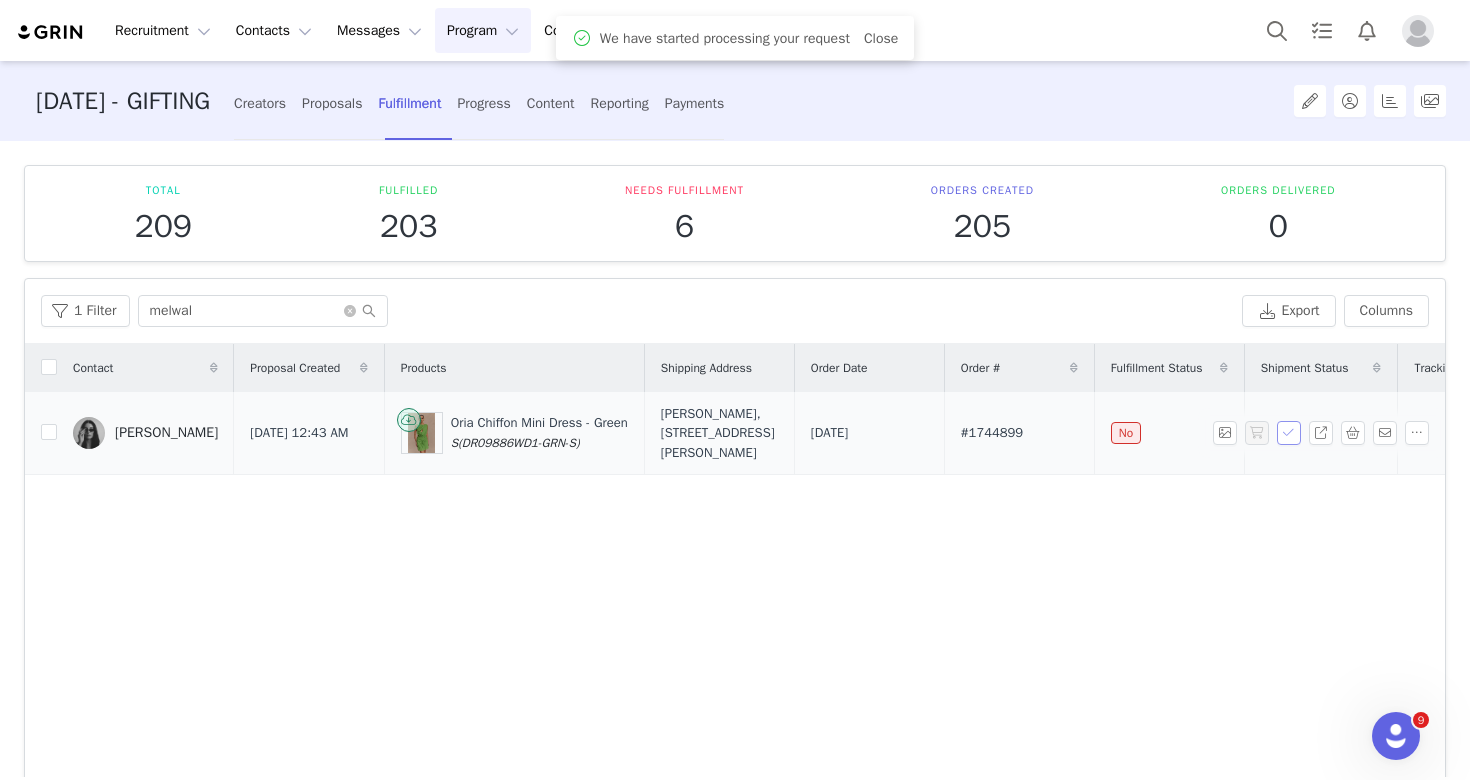 click at bounding box center [1289, 433] 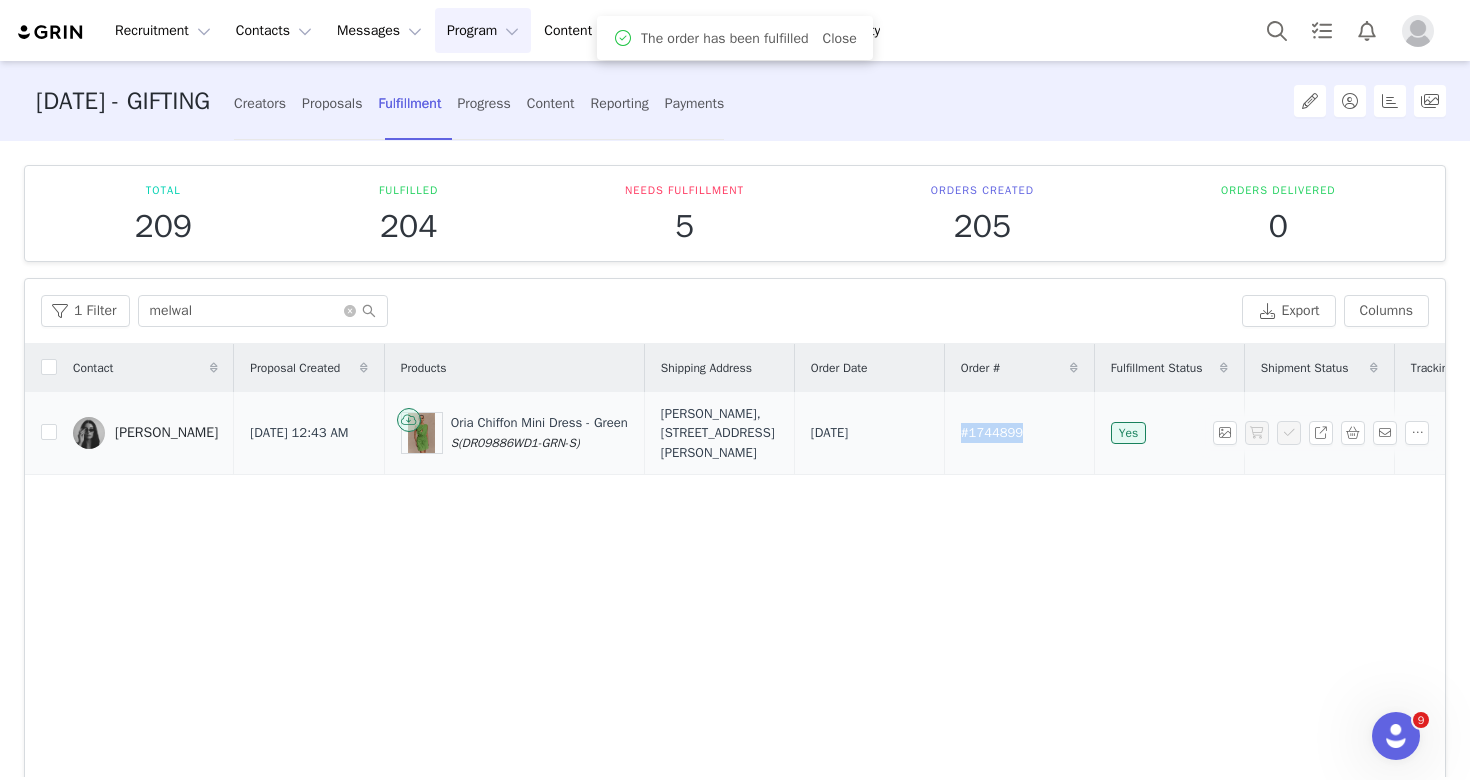 drag, startPoint x: 1036, startPoint y: 472, endPoint x: 952, endPoint y: 470, distance: 84.0238 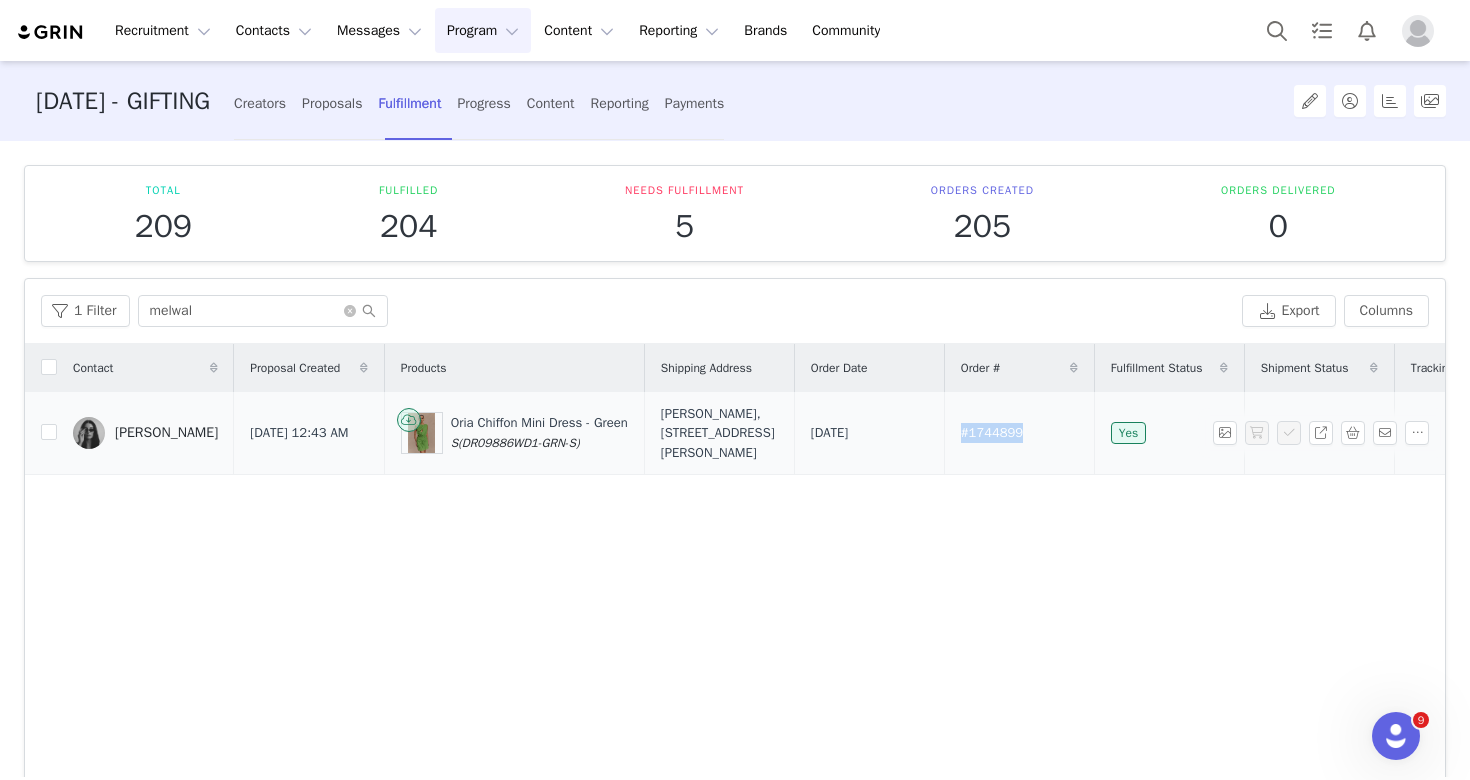 drag, startPoint x: 721, startPoint y: 538, endPoint x: 657, endPoint y: 413, distance: 140.43147 